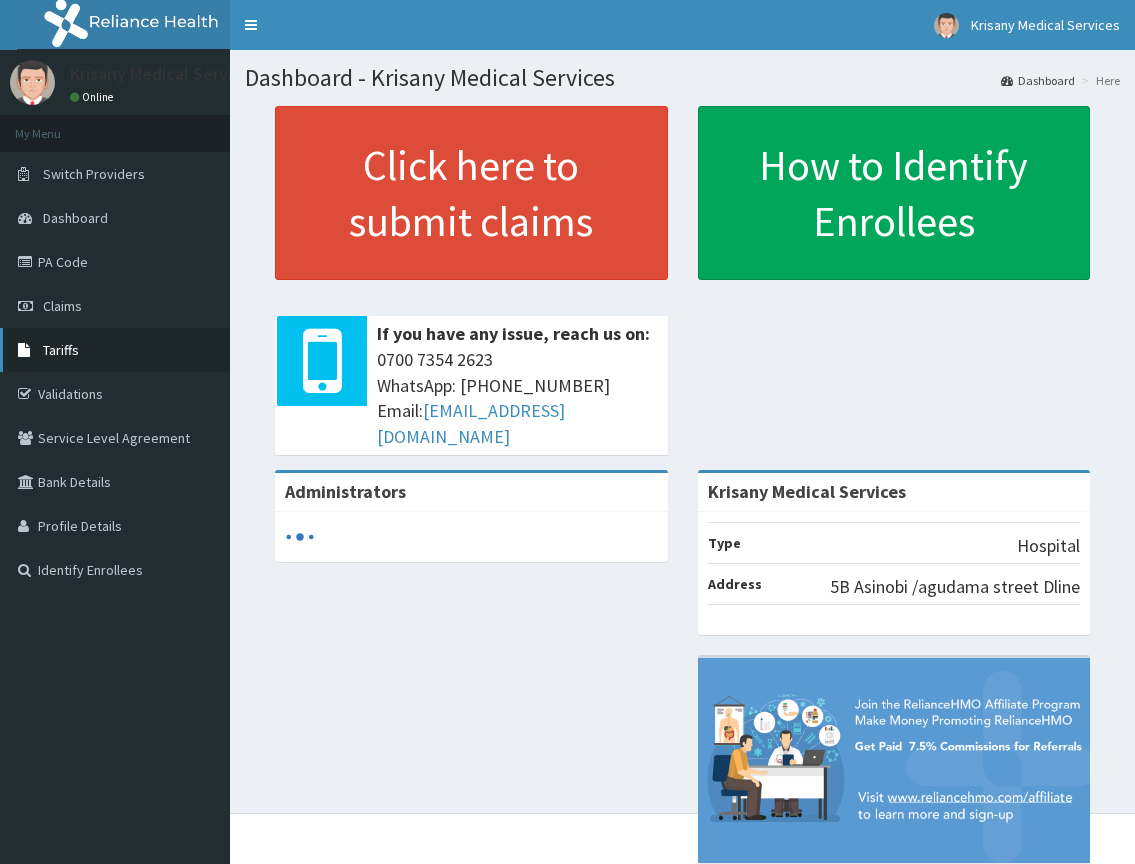 click on "Validations" at bounding box center (115, 394) 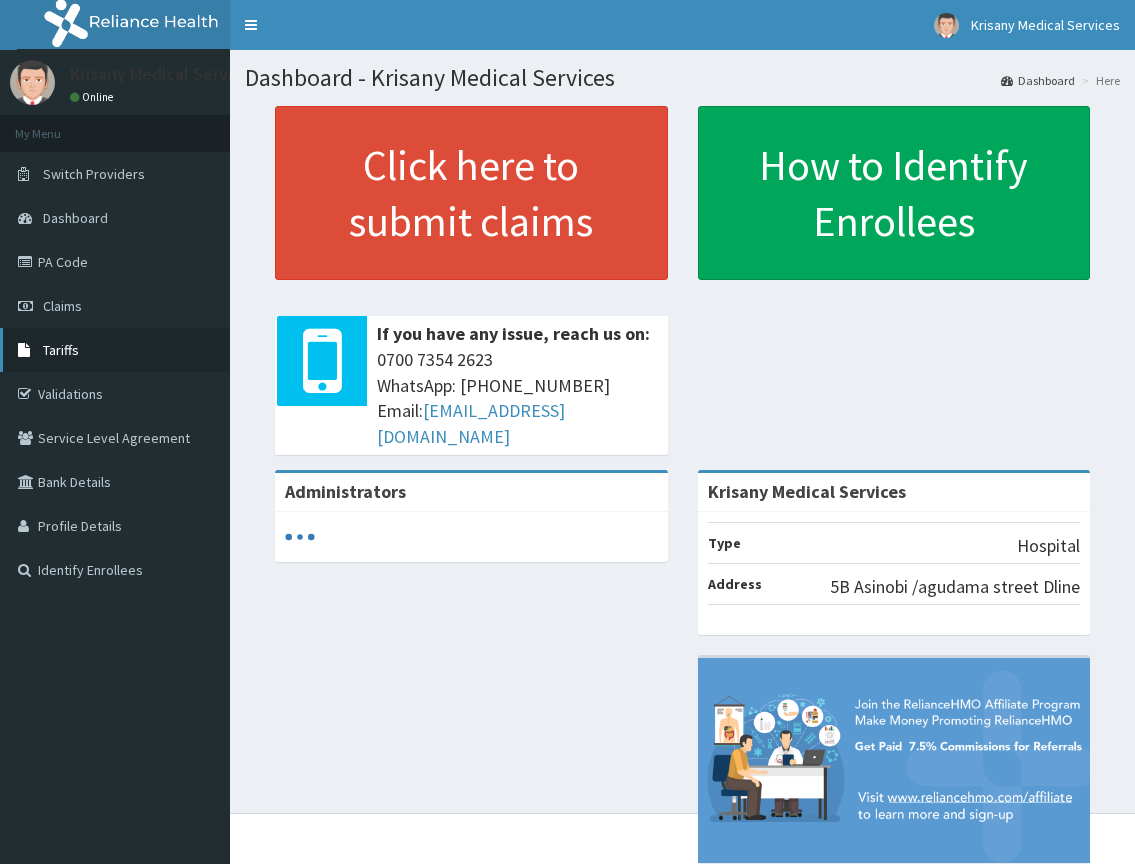 scroll, scrollTop: 0, scrollLeft: 0, axis: both 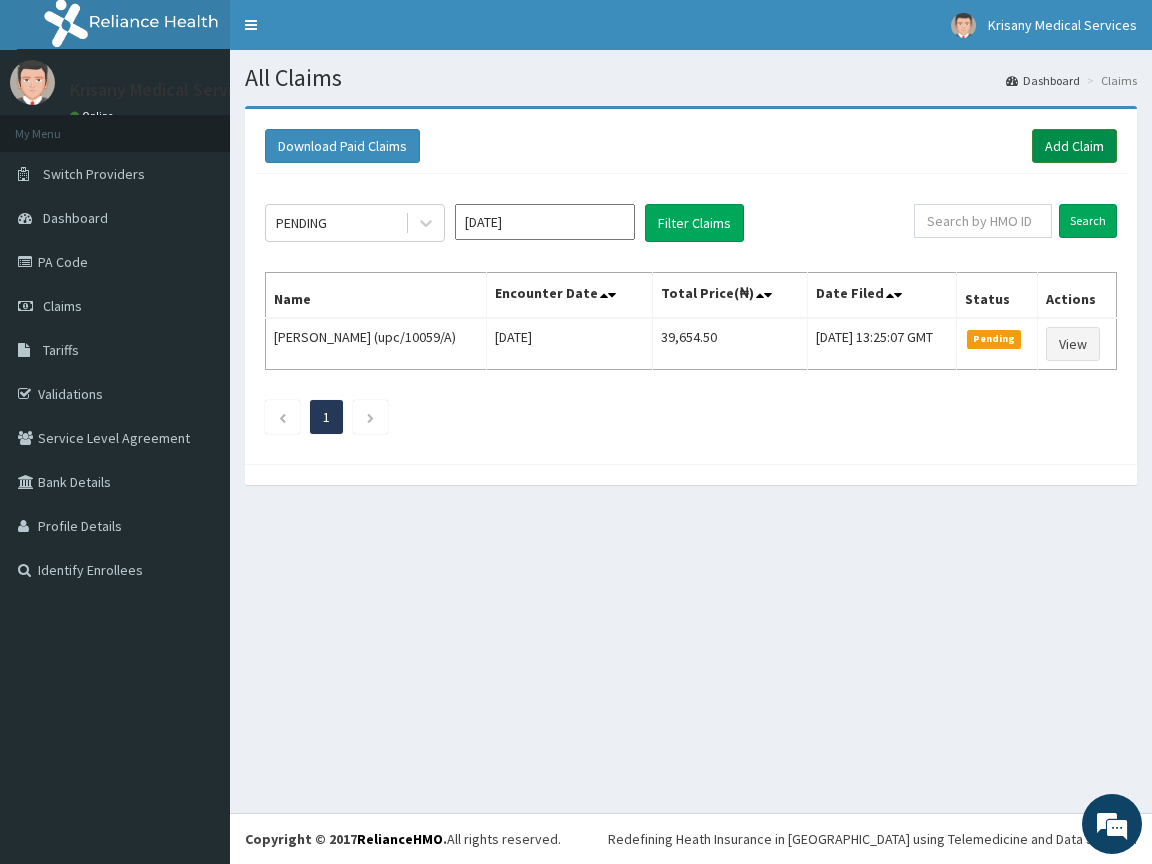 click on "Add Claim" at bounding box center [1074, 146] 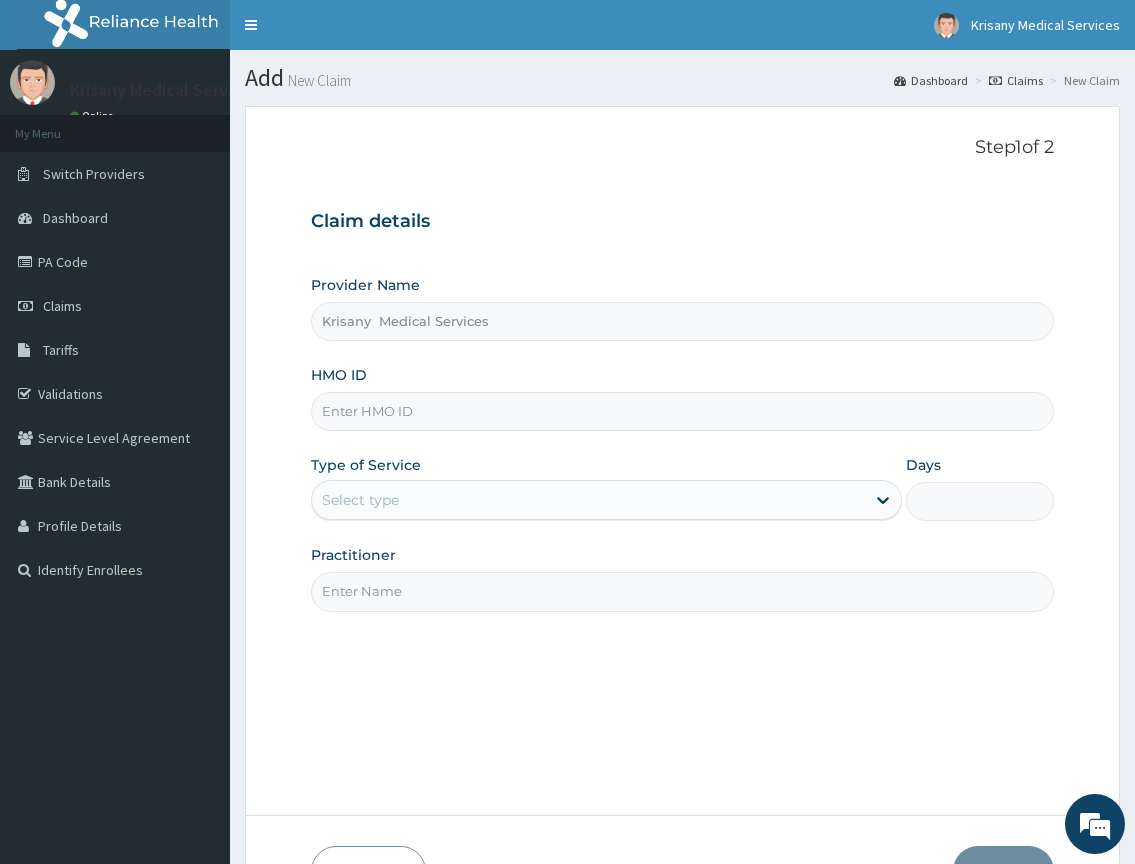 scroll, scrollTop: 0, scrollLeft: 0, axis: both 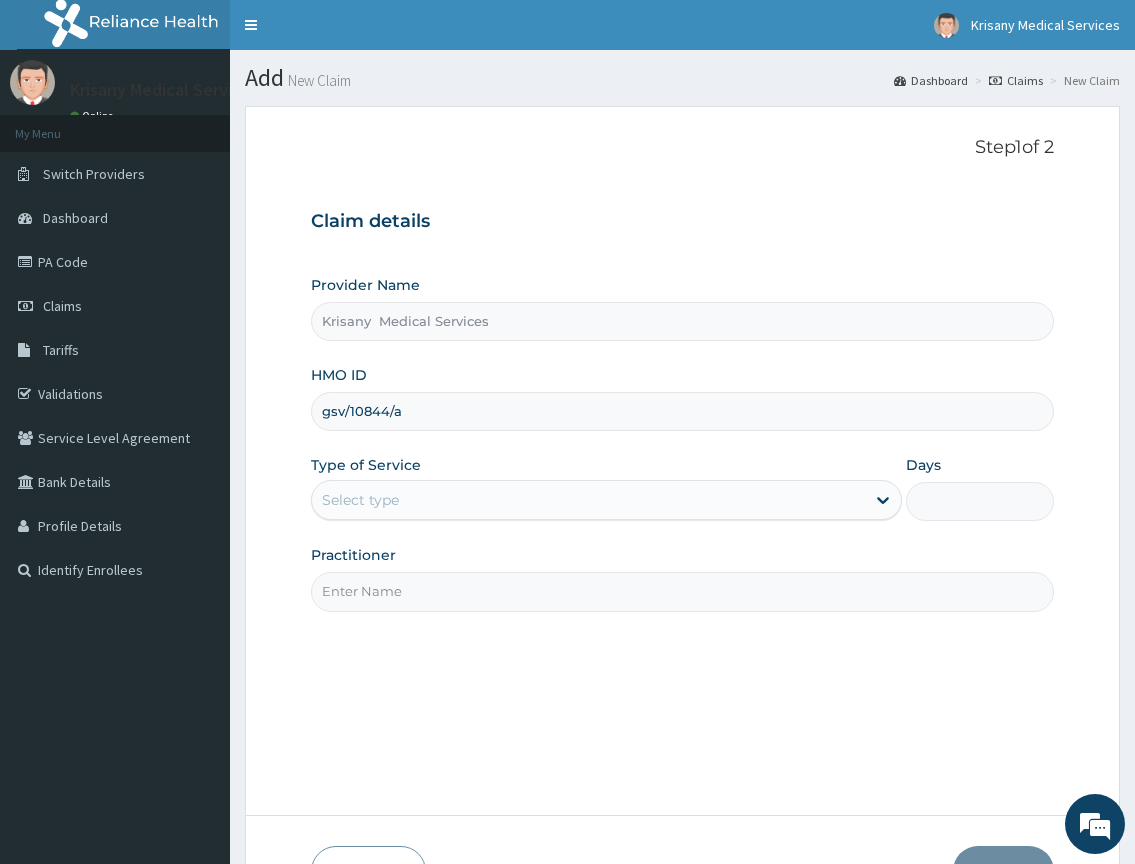 type on "gsv/10844/a" 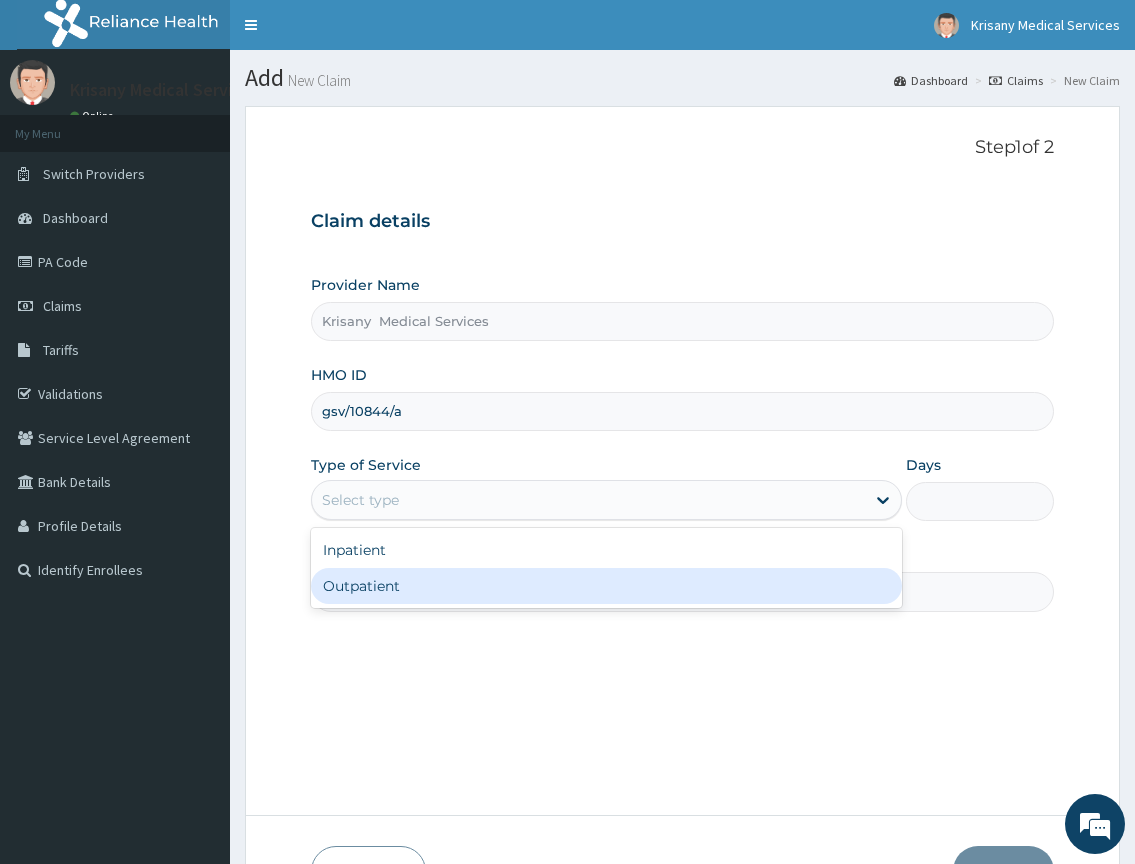 click on "Outpatient" at bounding box center (606, 586) 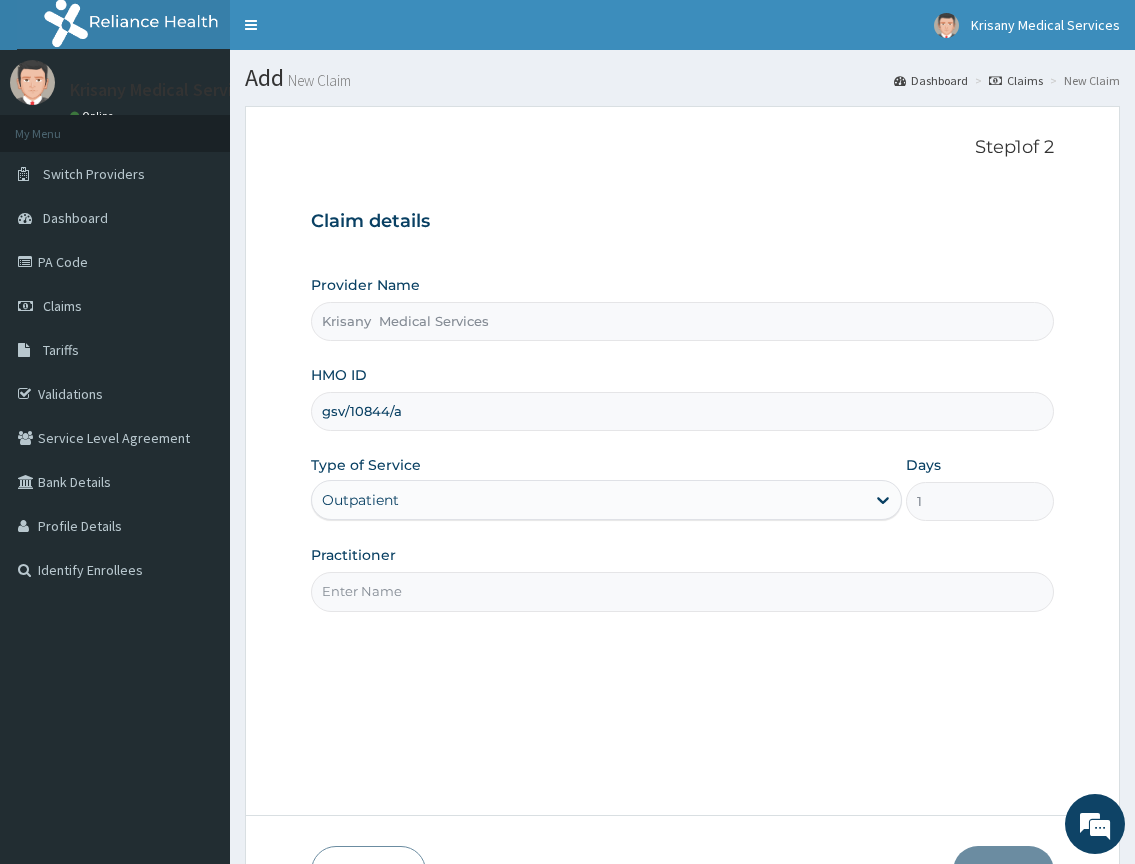 click on "Practitioner" at bounding box center [682, 591] 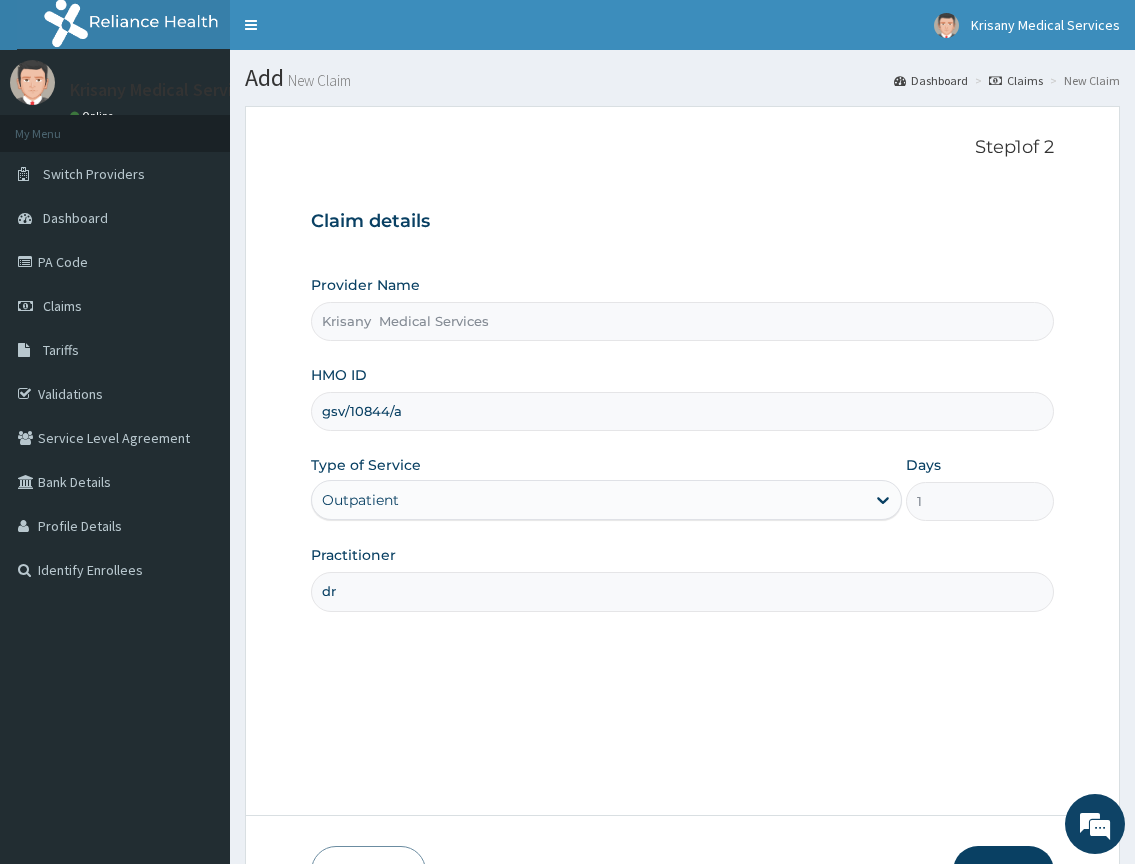 type on "d" 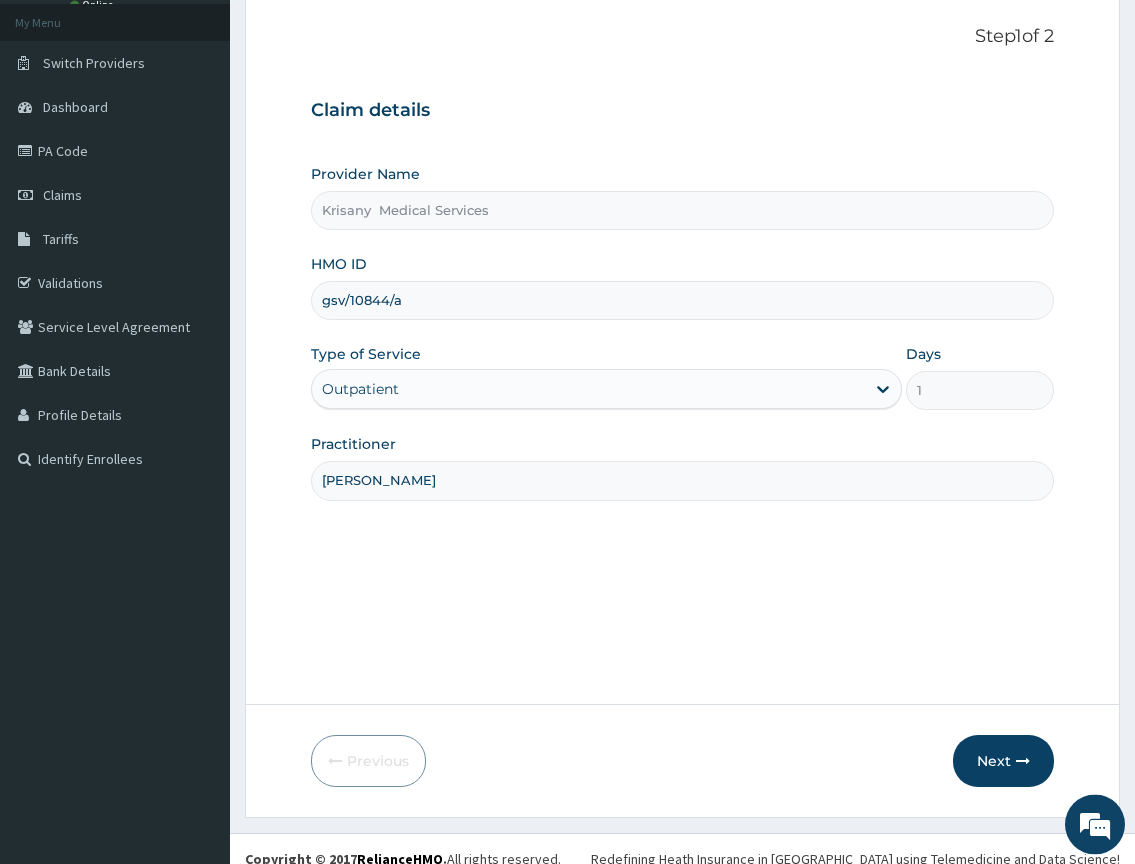 scroll, scrollTop: 131, scrollLeft: 0, axis: vertical 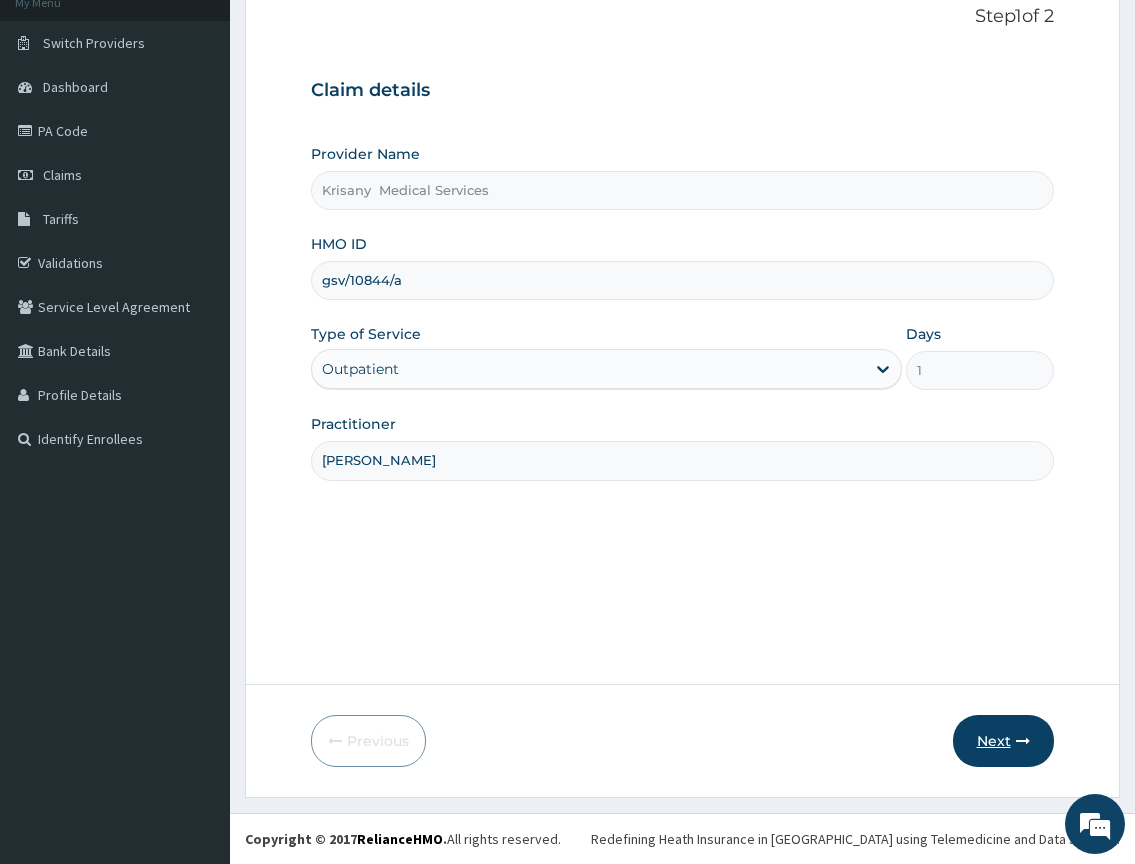 type on "[PERSON_NAME]" 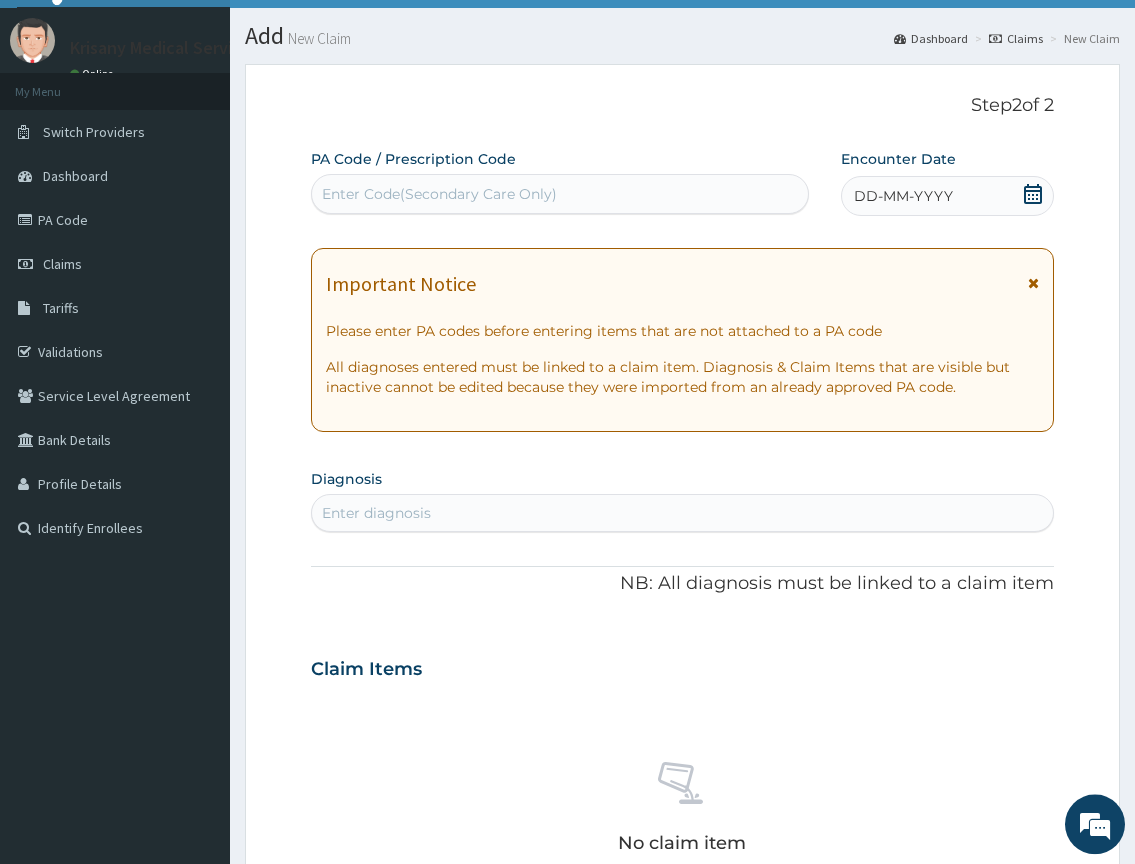 scroll, scrollTop: 0, scrollLeft: 0, axis: both 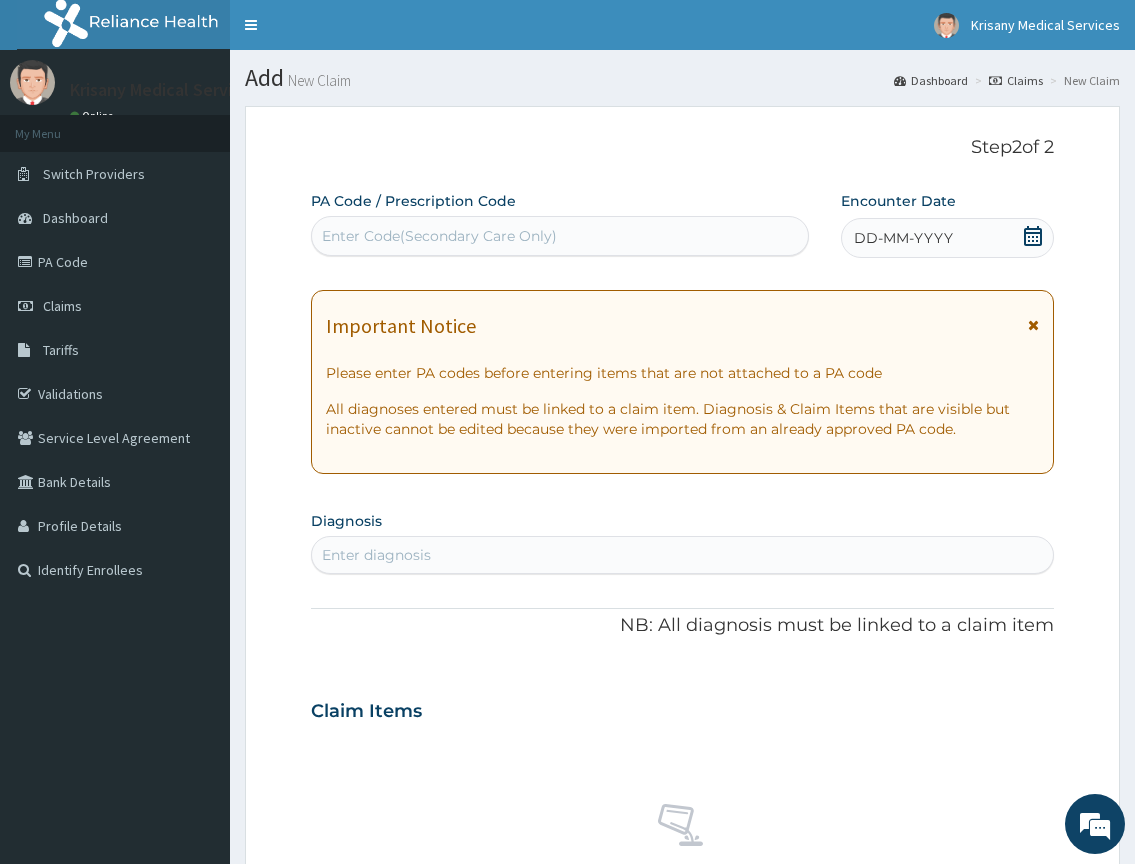 click 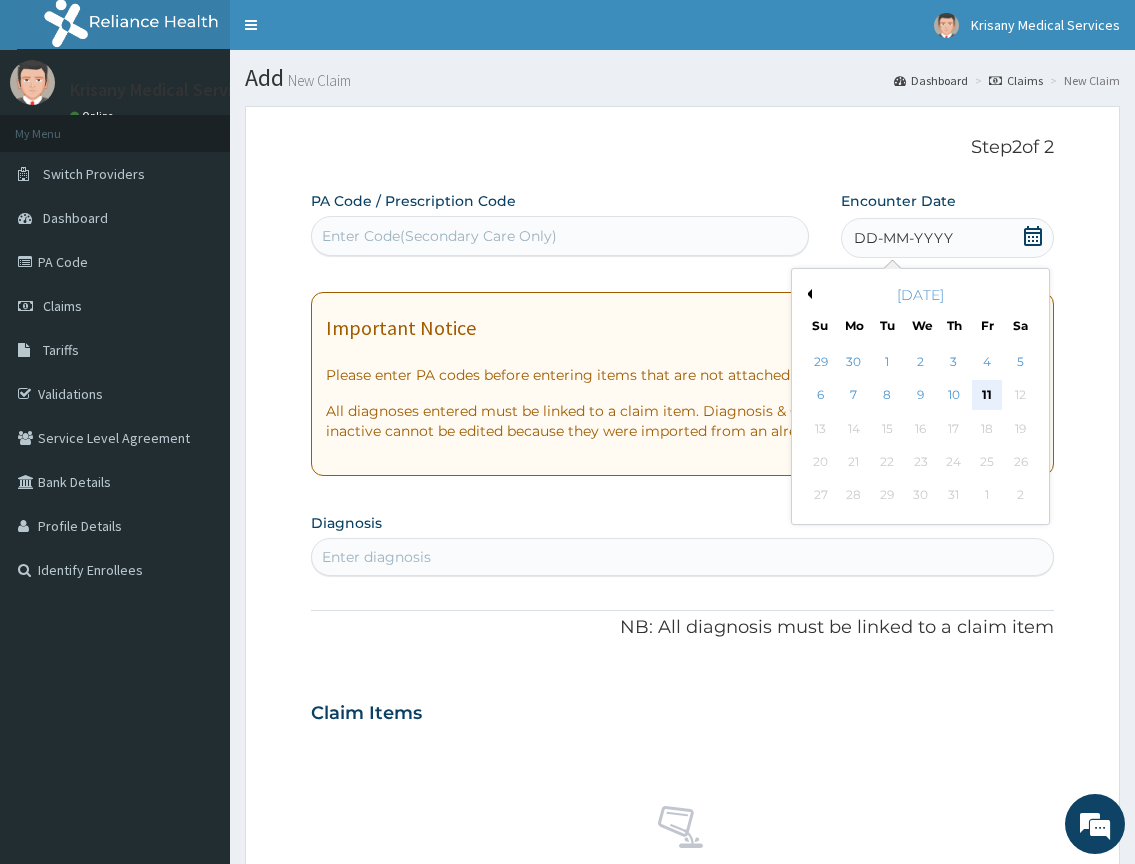 click on "11" at bounding box center (987, 396) 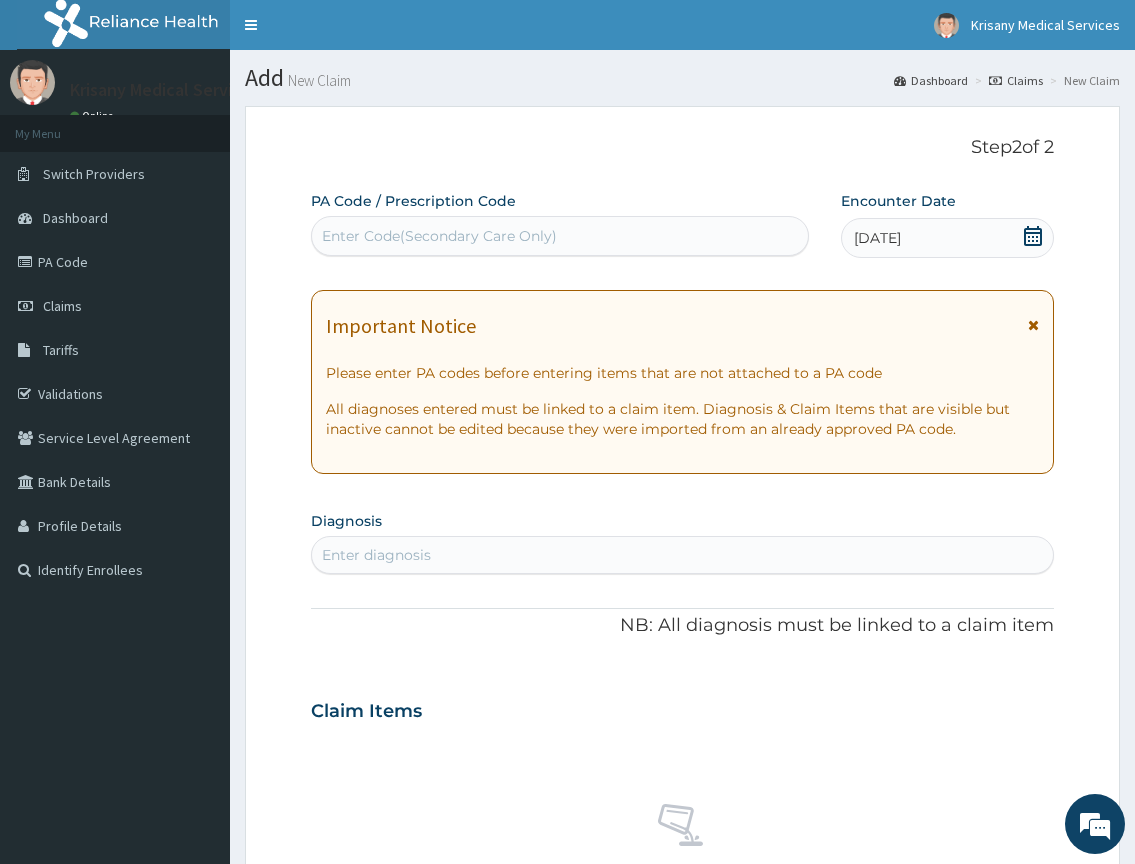 drag, startPoint x: 441, startPoint y: 566, endPoint x: 445, endPoint y: 542, distance: 24.33105 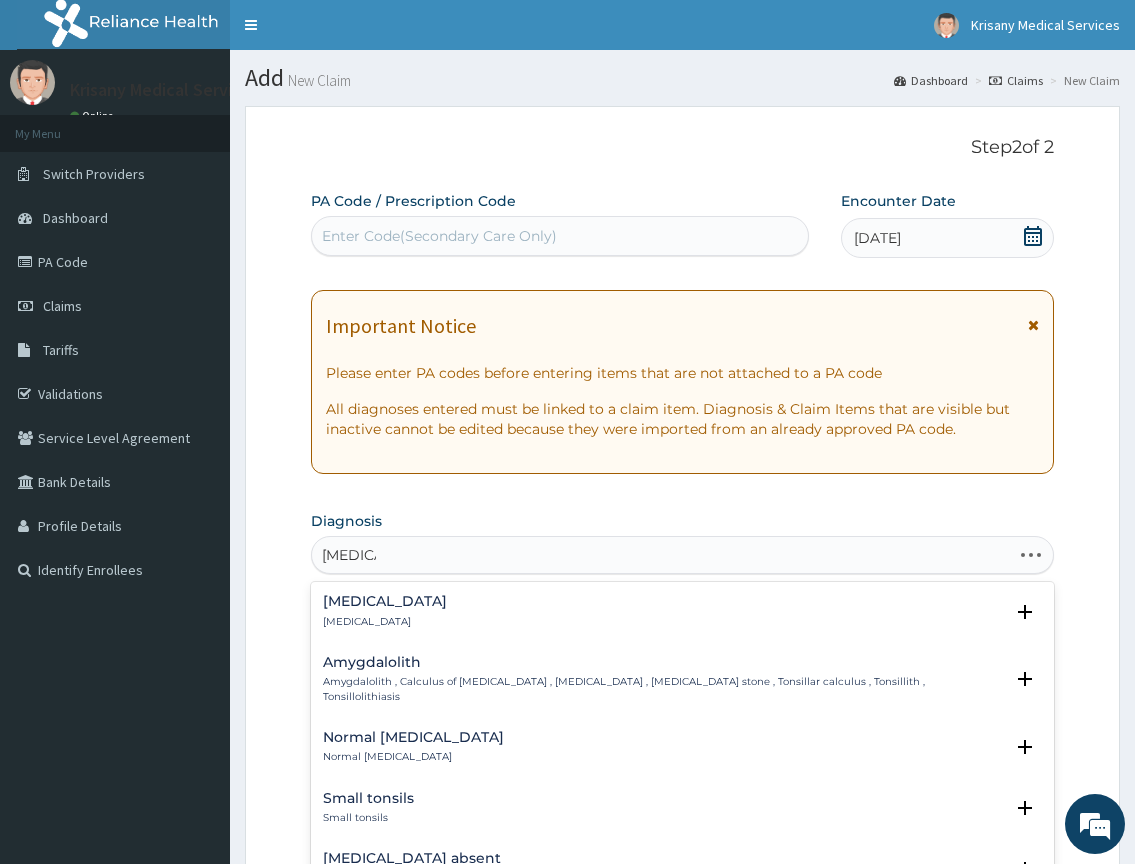 type on "TONSILL" 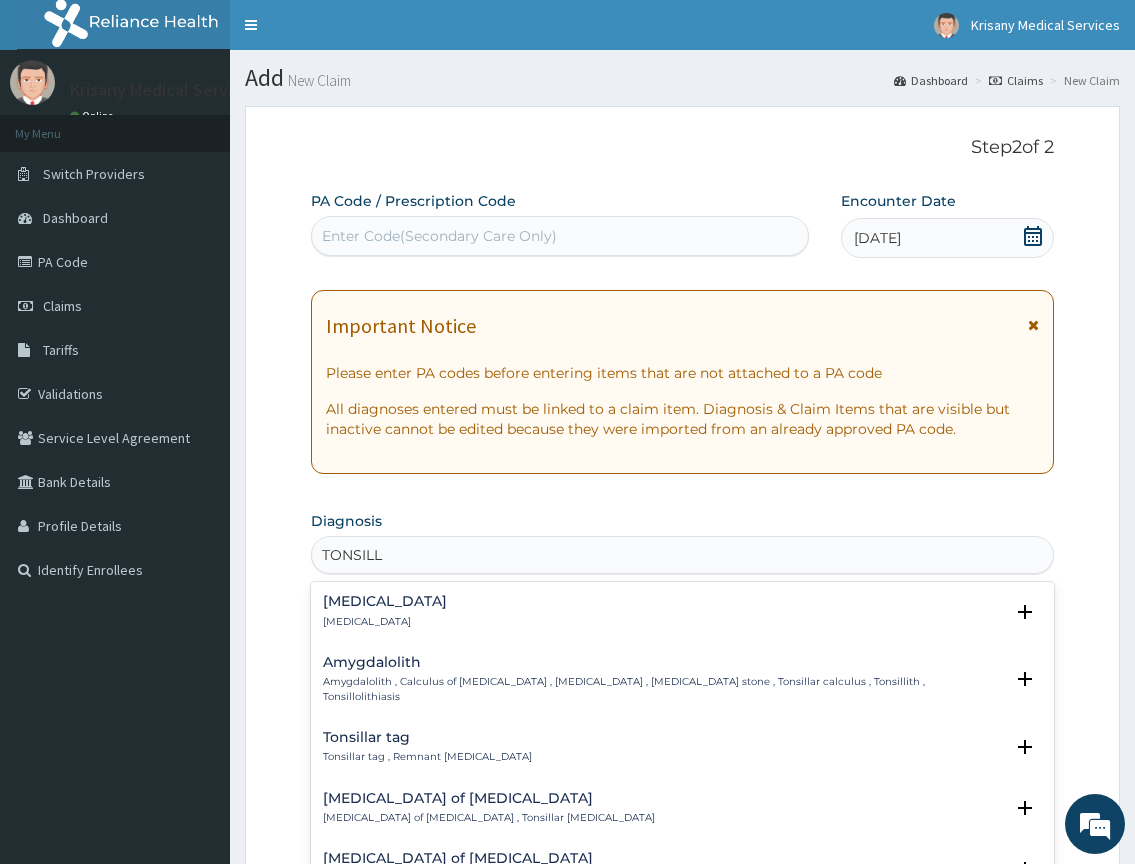 click on "[MEDICAL_DATA]" at bounding box center (385, 601) 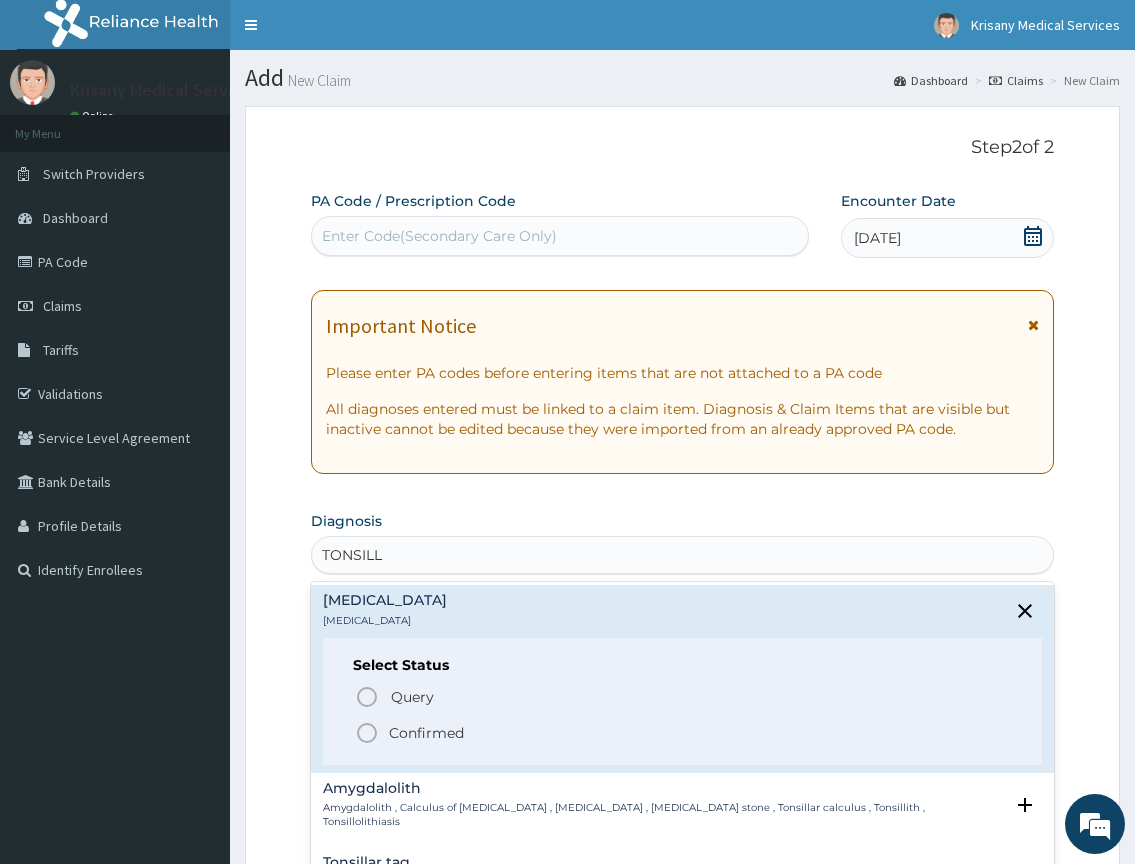 scroll, scrollTop: 0, scrollLeft: 0, axis: both 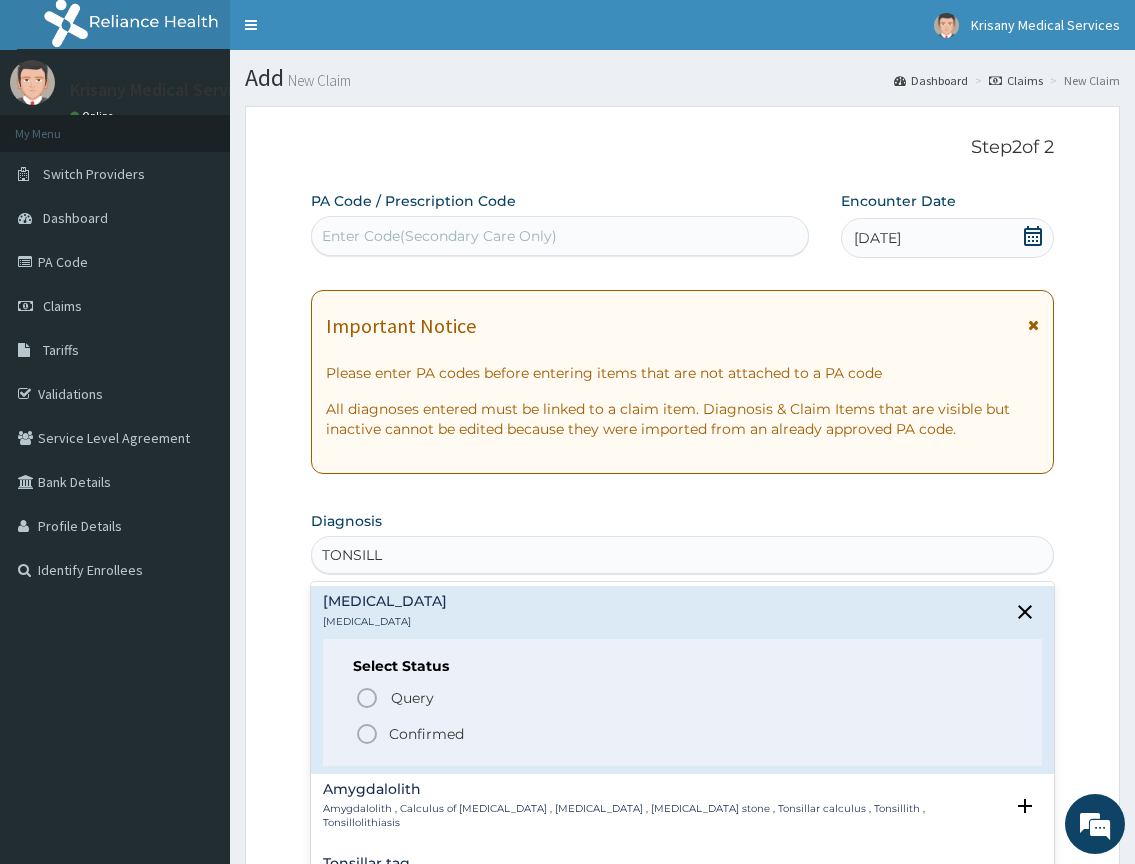 click on "Confirmed" at bounding box center (683, 734) 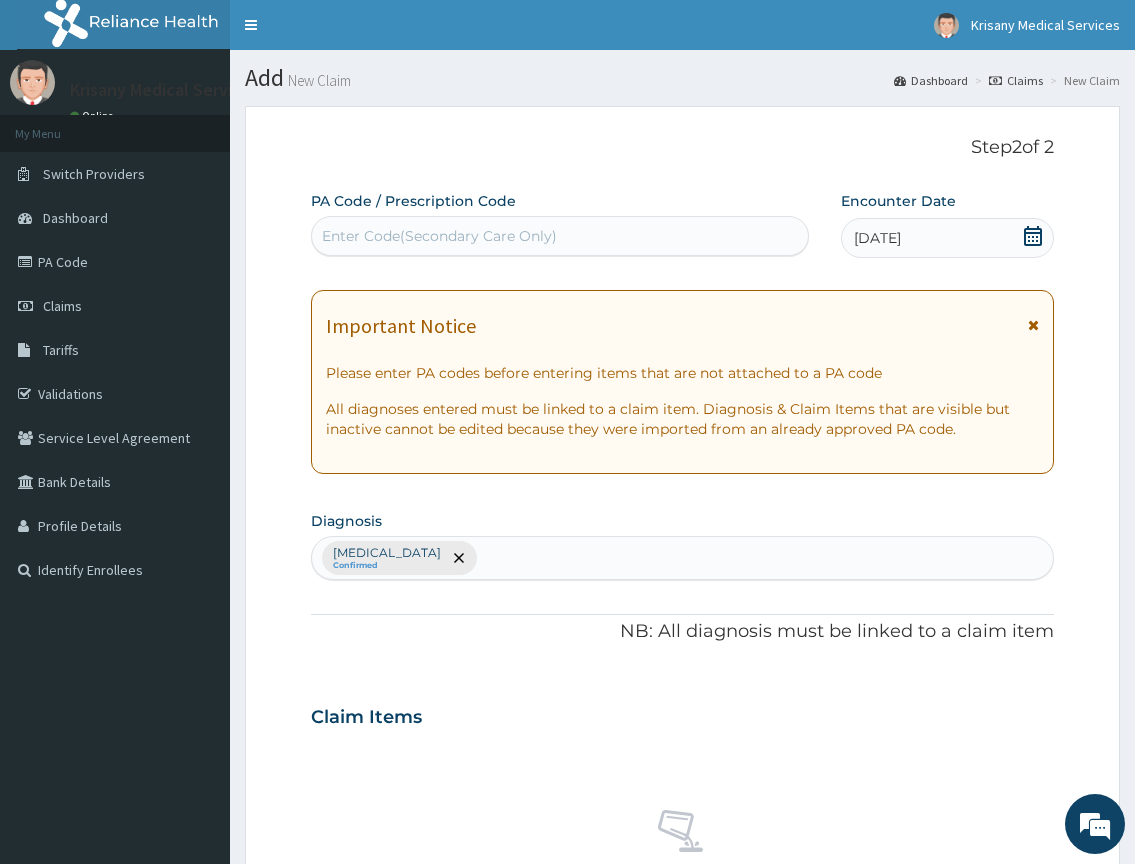 scroll, scrollTop: 408, scrollLeft: 0, axis: vertical 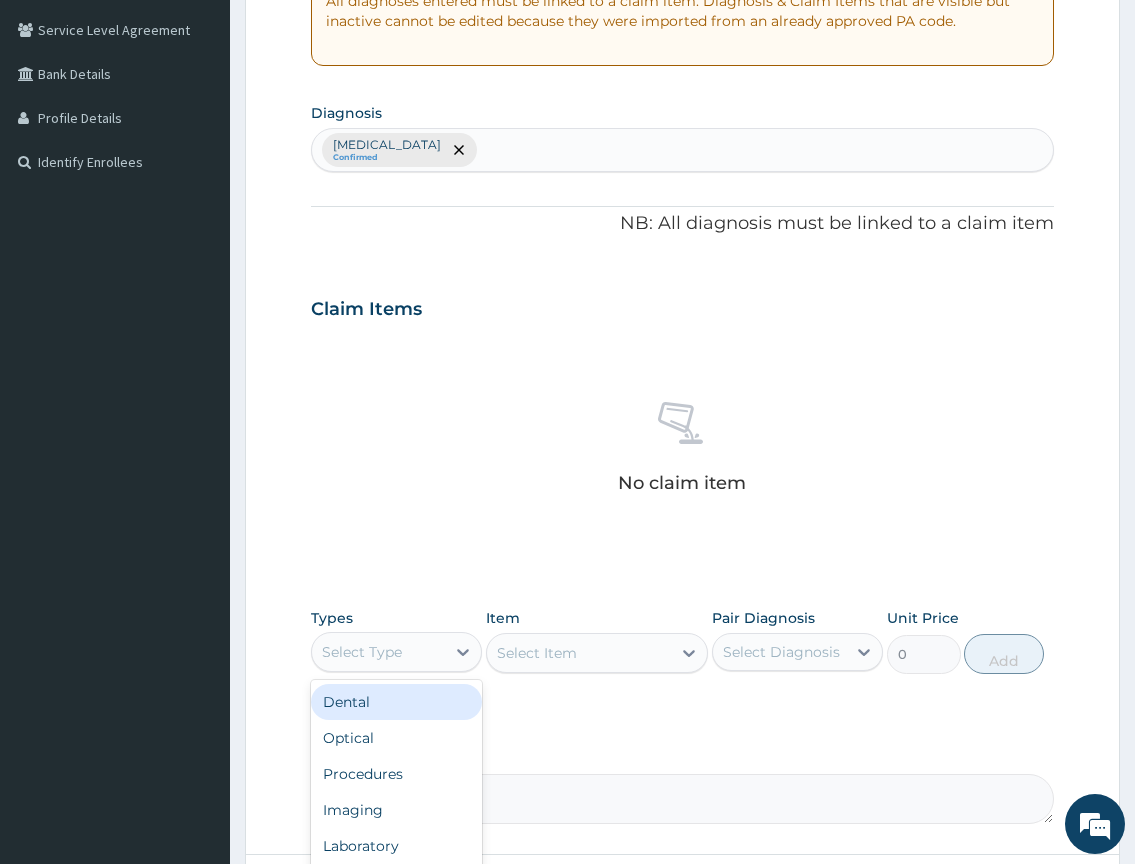 click on "Select Type" at bounding box center (378, 652) 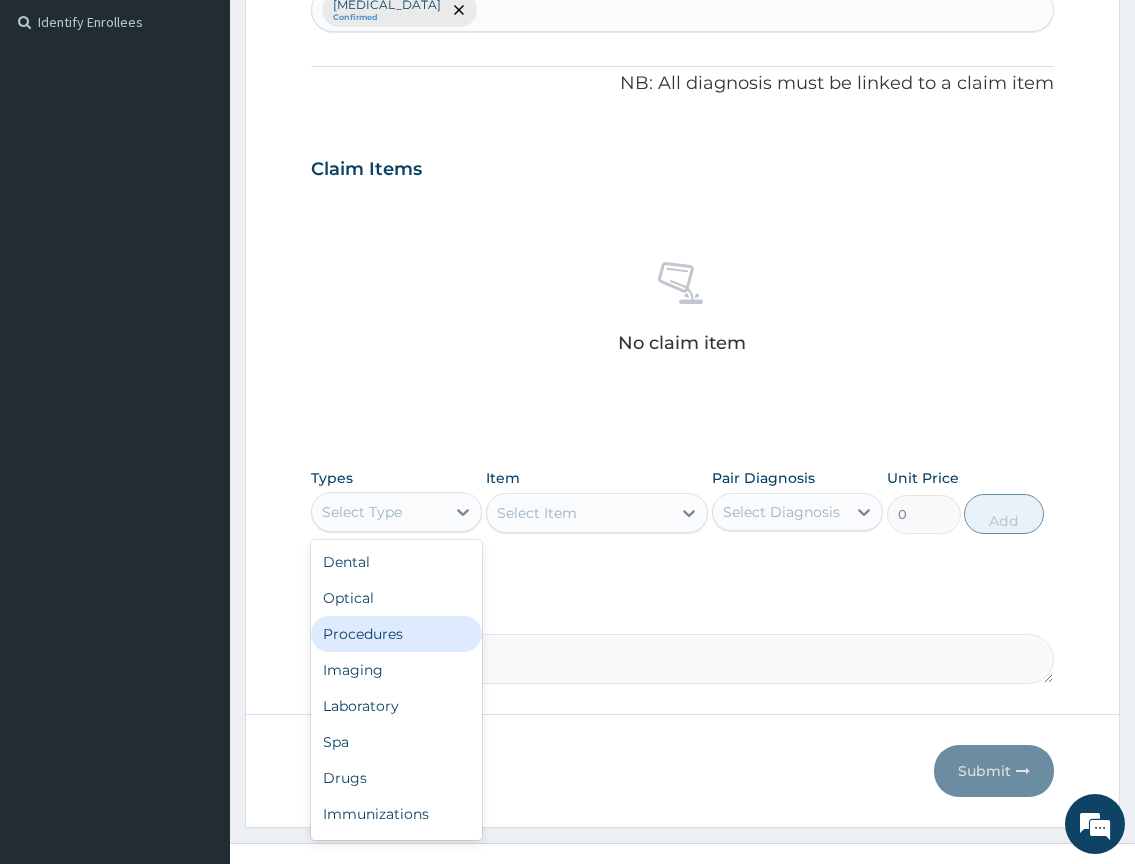 scroll, scrollTop: 578, scrollLeft: 0, axis: vertical 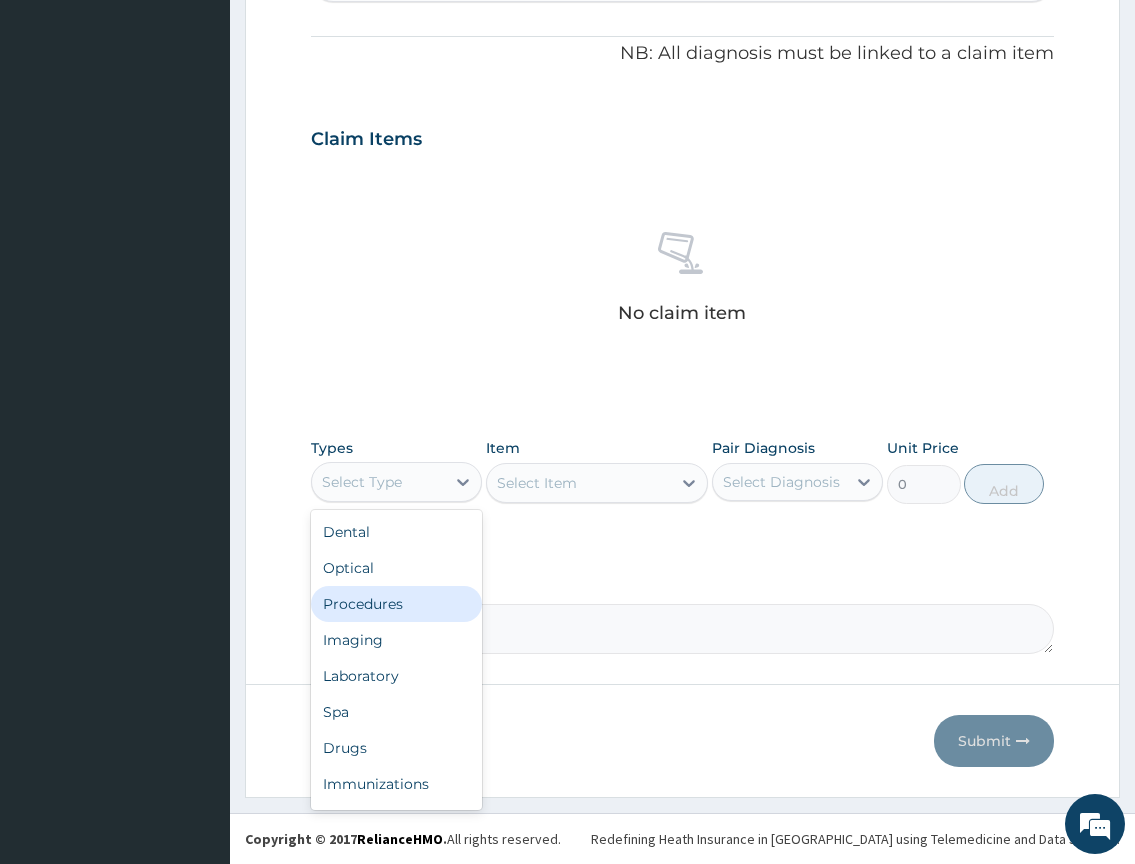 click on "Procedures" at bounding box center [396, 604] 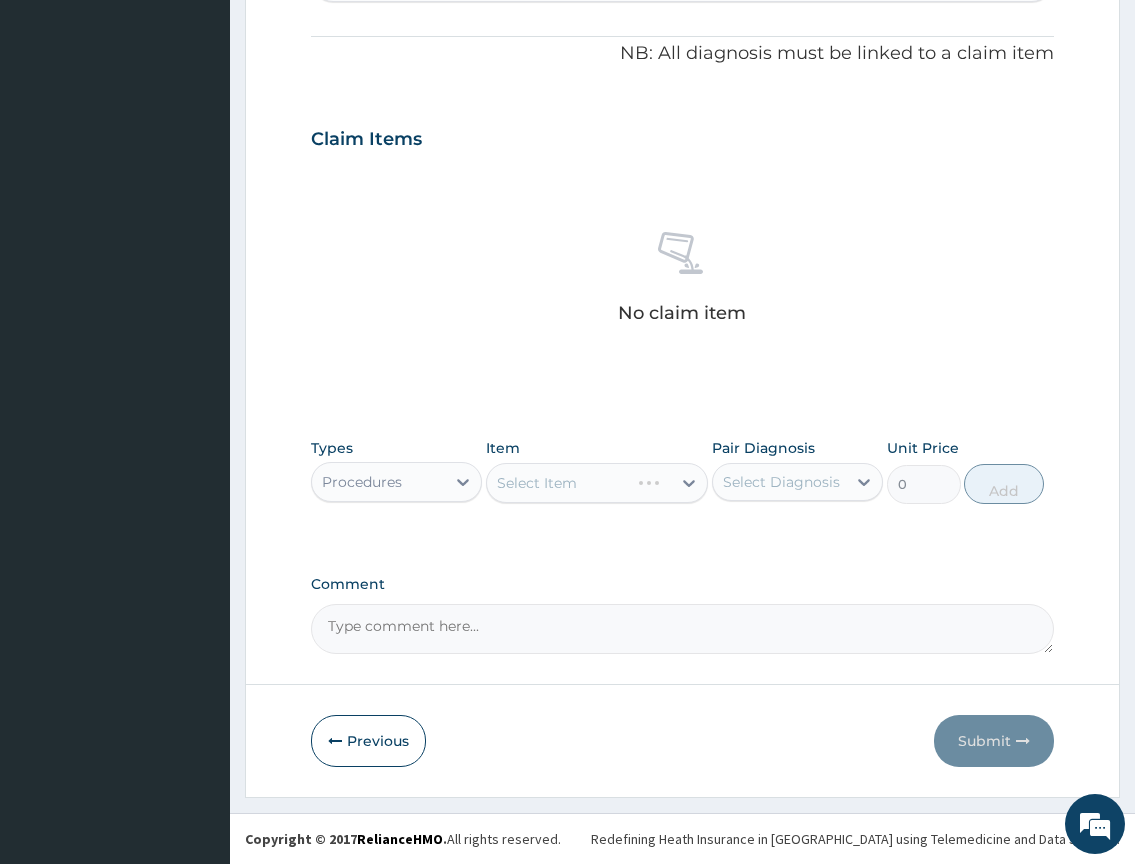 drag, startPoint x: 424, startPoint y: 483, endPoint x: 426, endPoint y: 505, distance: 22.090721 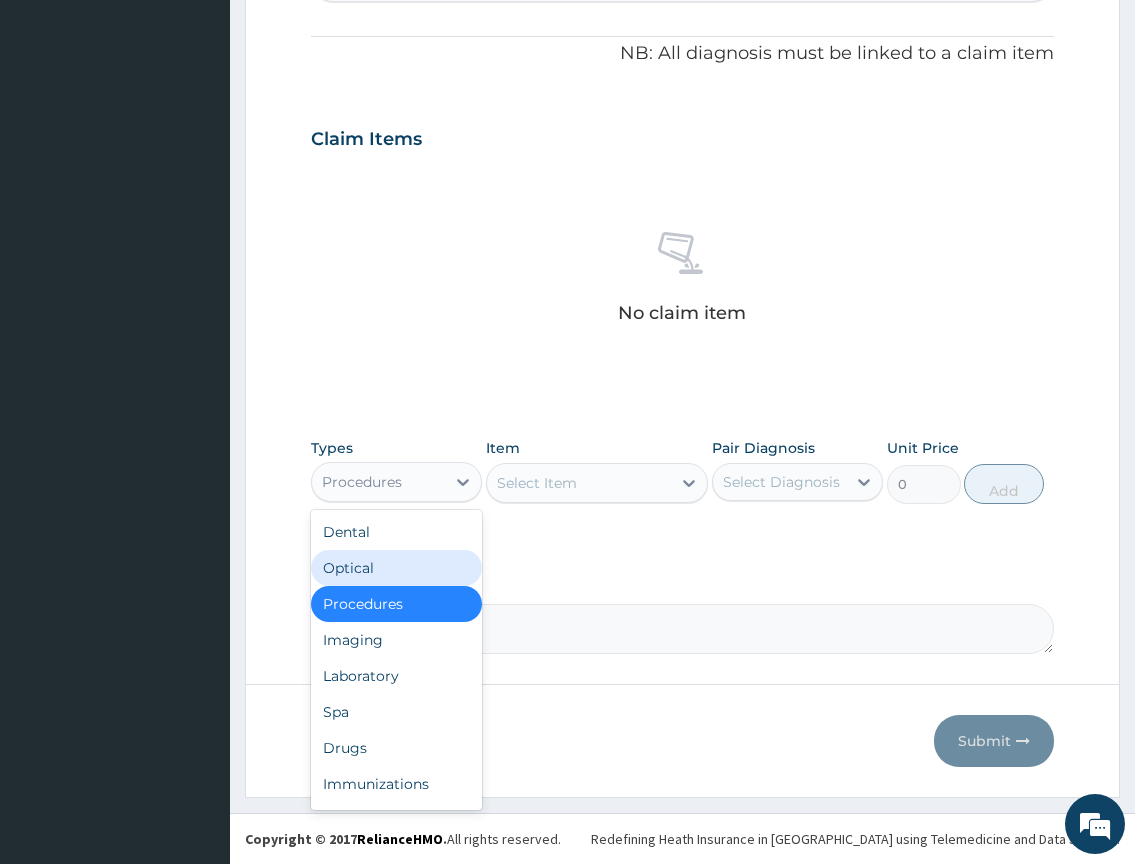 click on "Select Item" at bounding box center [579, 483] 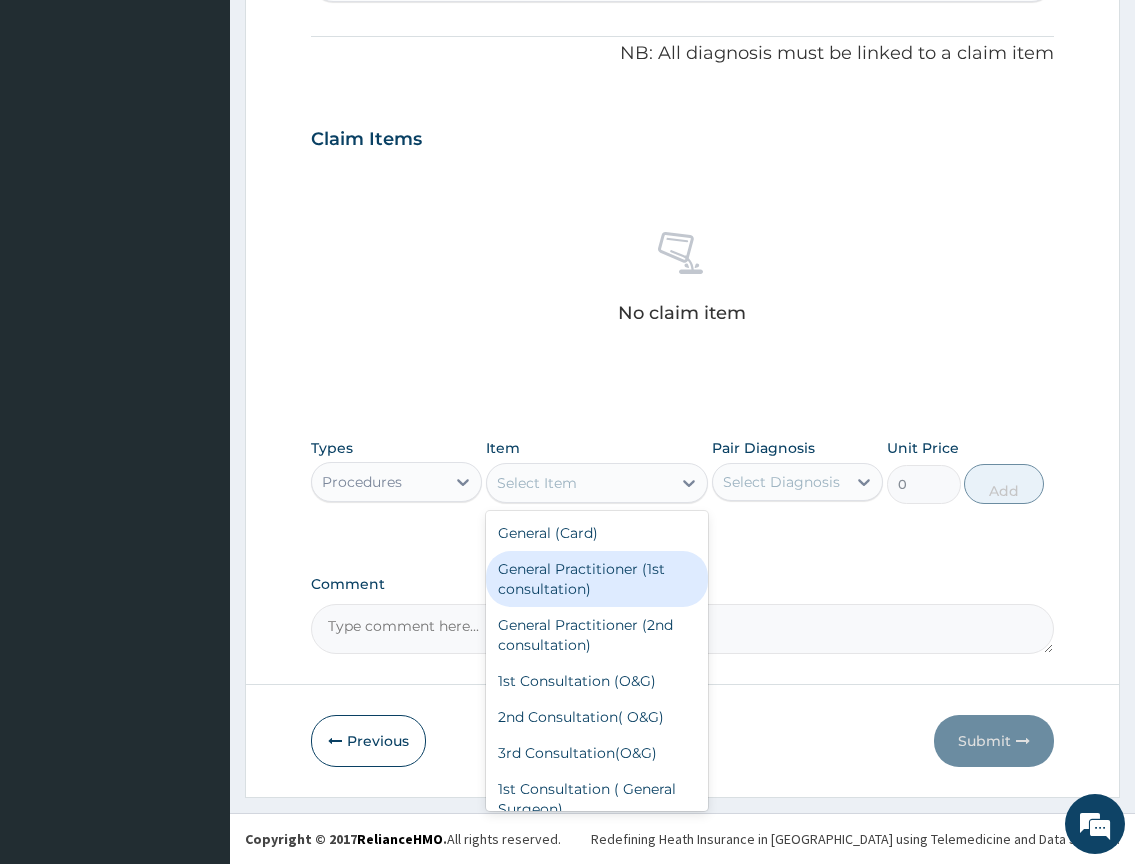 click on "General Practitioner (1st consultation)" at bounding box center [597, 579] 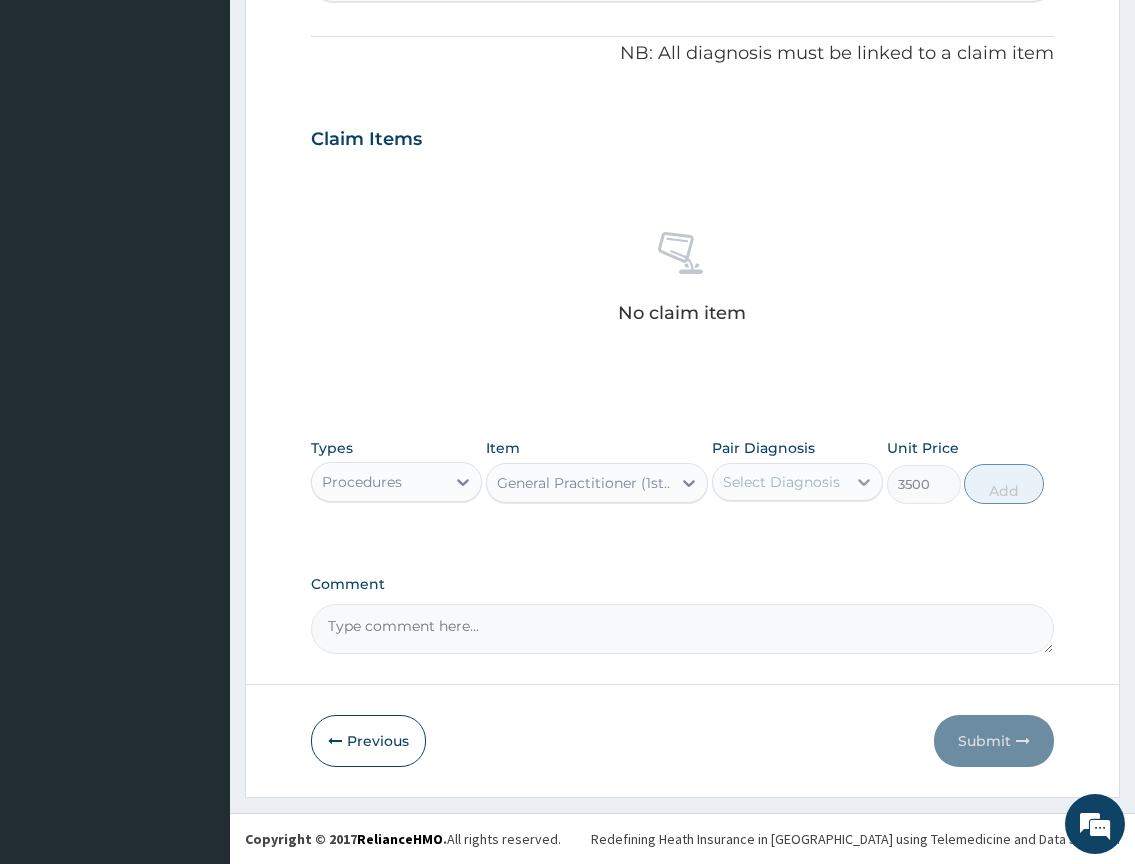 click on "Select Diagnosis" at bounding box center (797, 482) 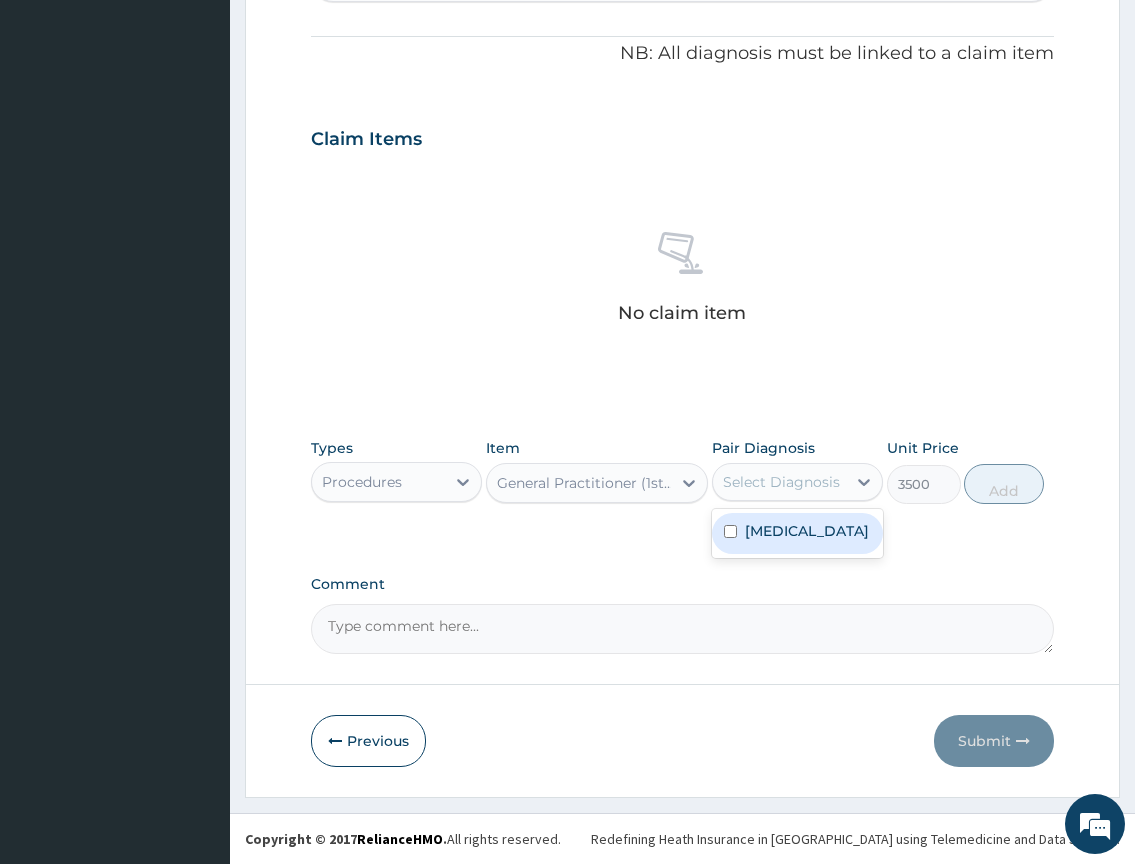 click on "[MEDICAL_DATA]" at bounding box center (797, 533) 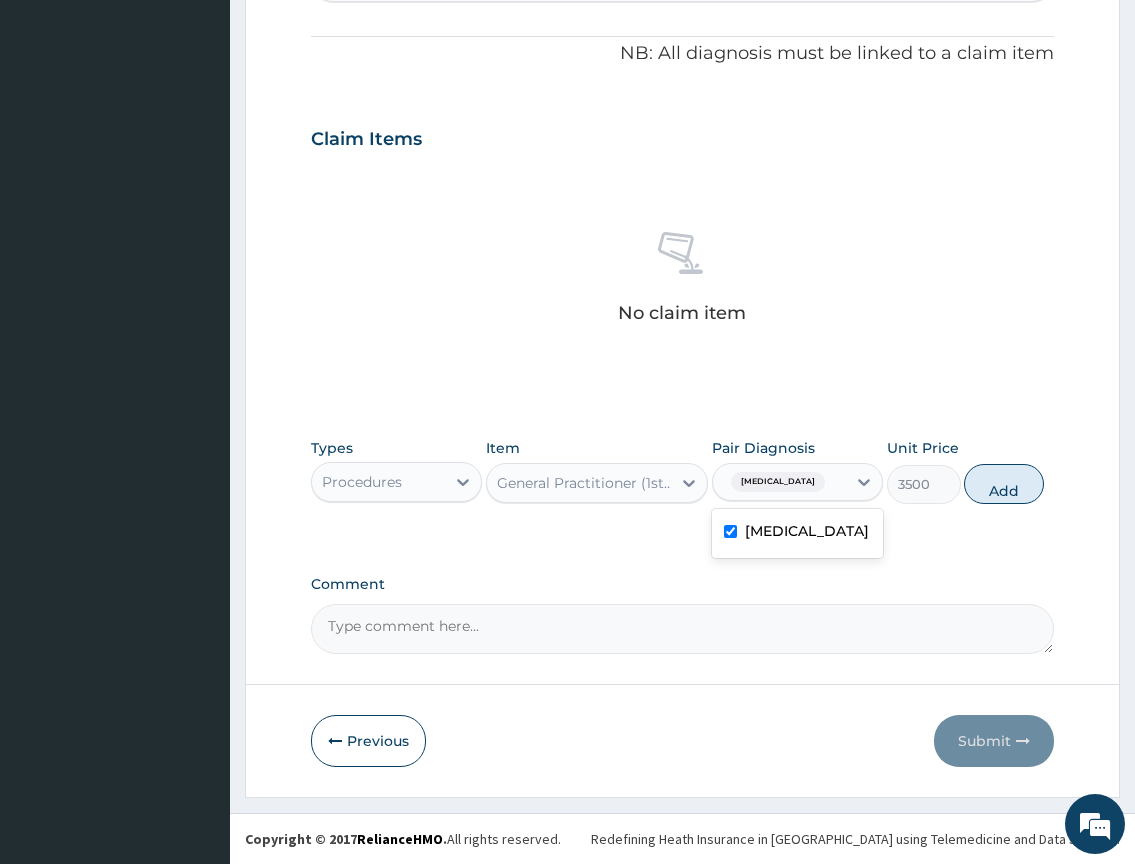 checkbox on "true" 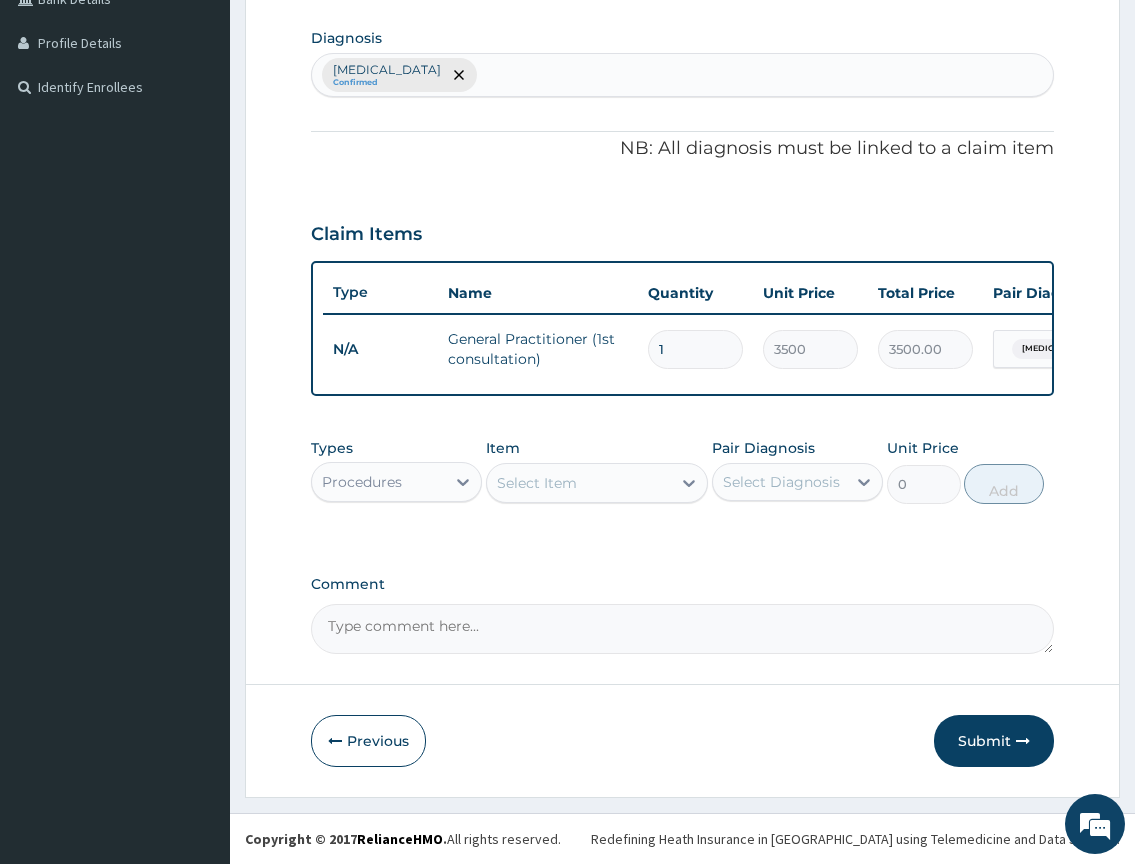 scroll, scrollTop: 500, scrollLeft: 0, axis: vertical 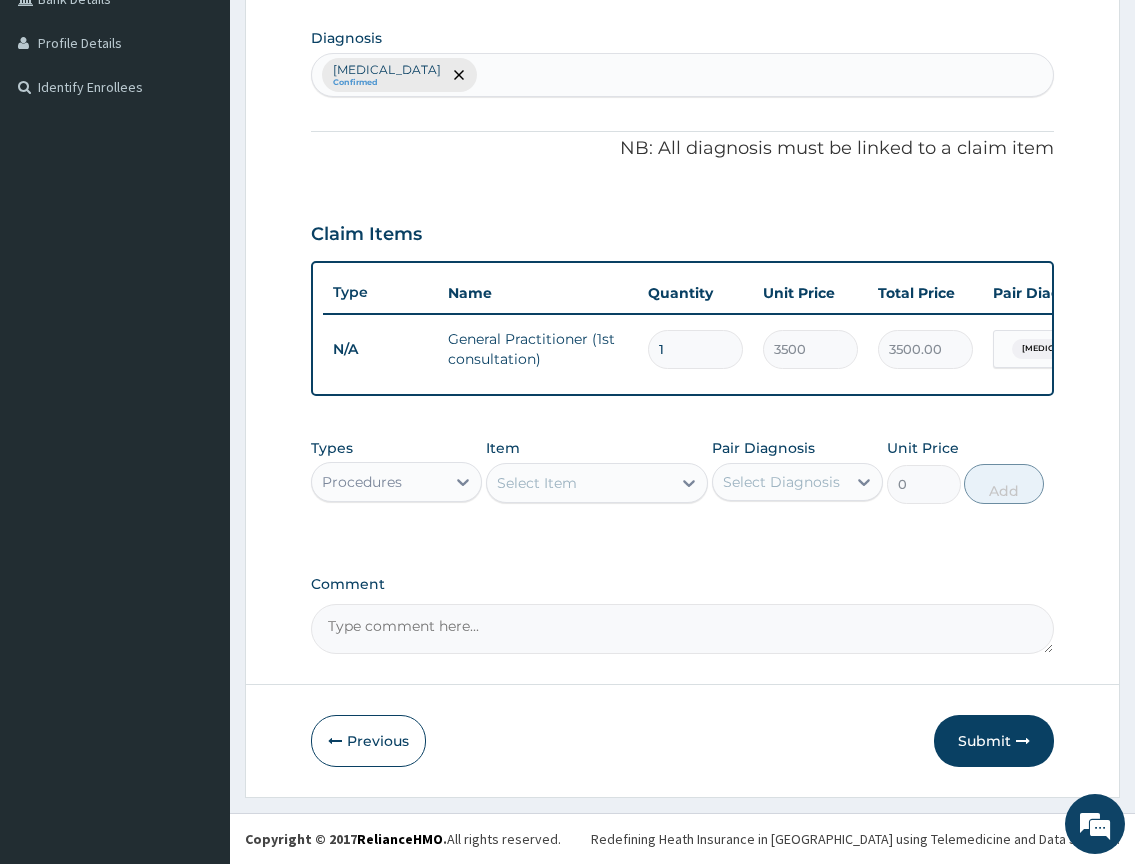 click on "Procedures" at bounding box center (362, 482) 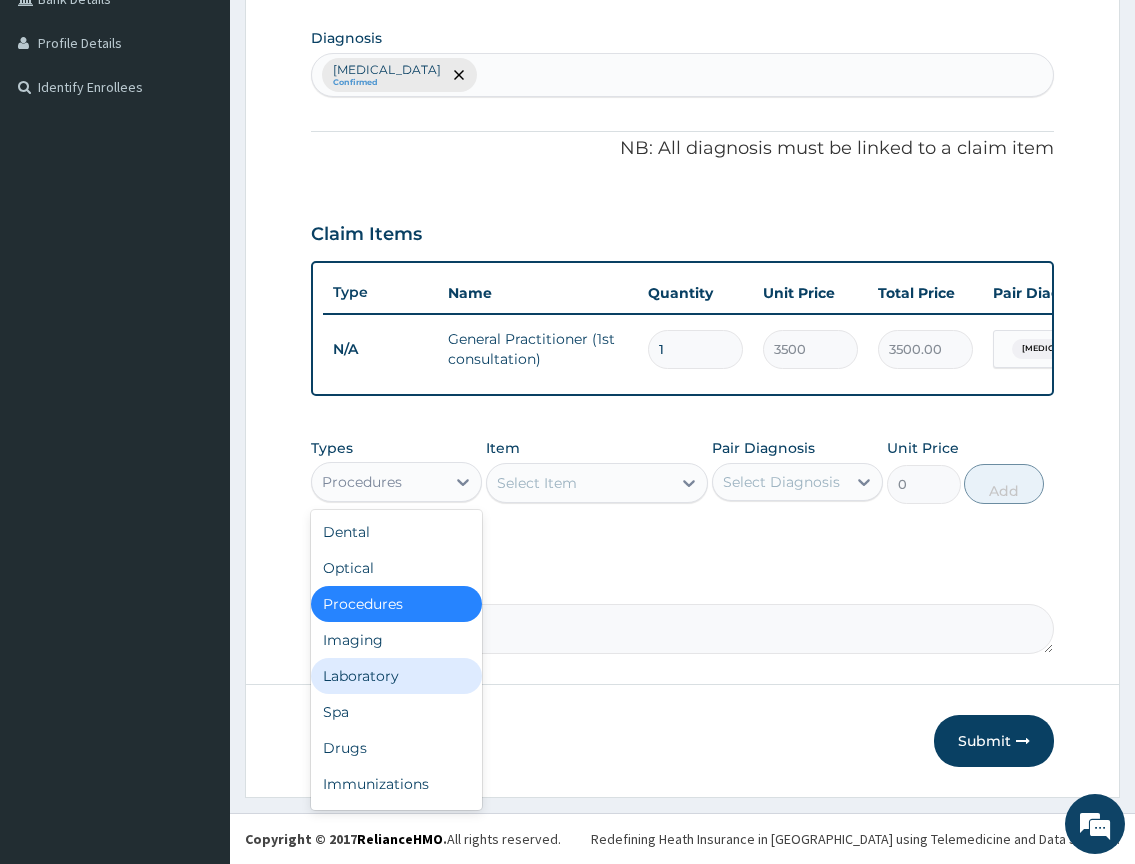 drag, startPoint x: 384, startPoint y: 676, endPoint x: 513, endPoint y: 566, distance: 169.53171 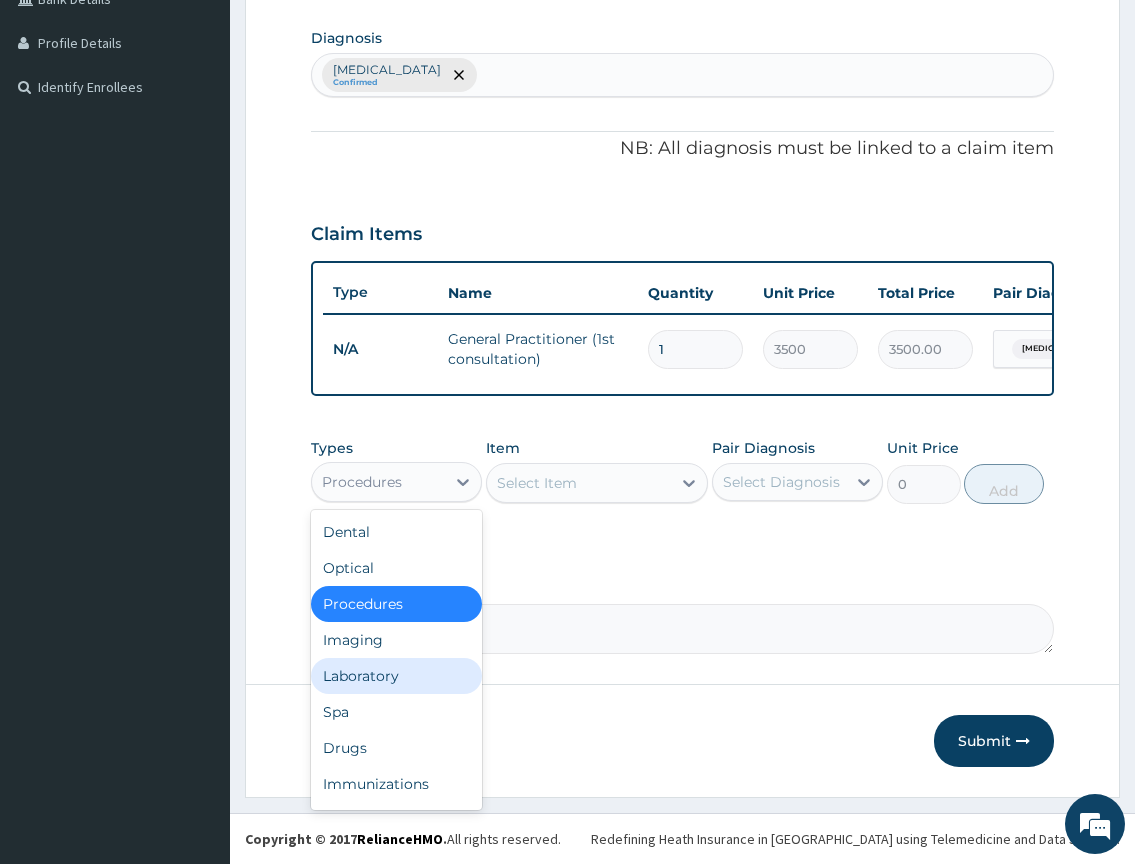 click on "Laboratory" at bounding box center [396, 676] 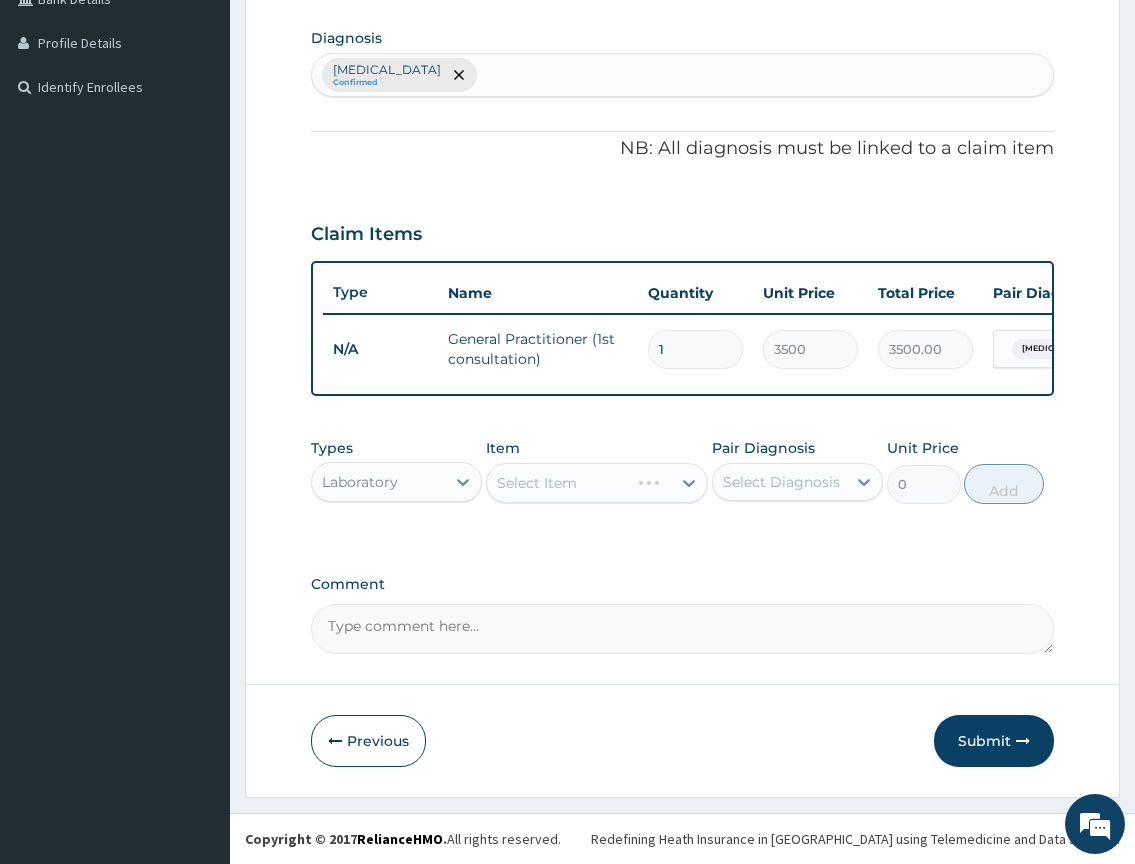 click on "Select Item" at bounding box center (597, 483) 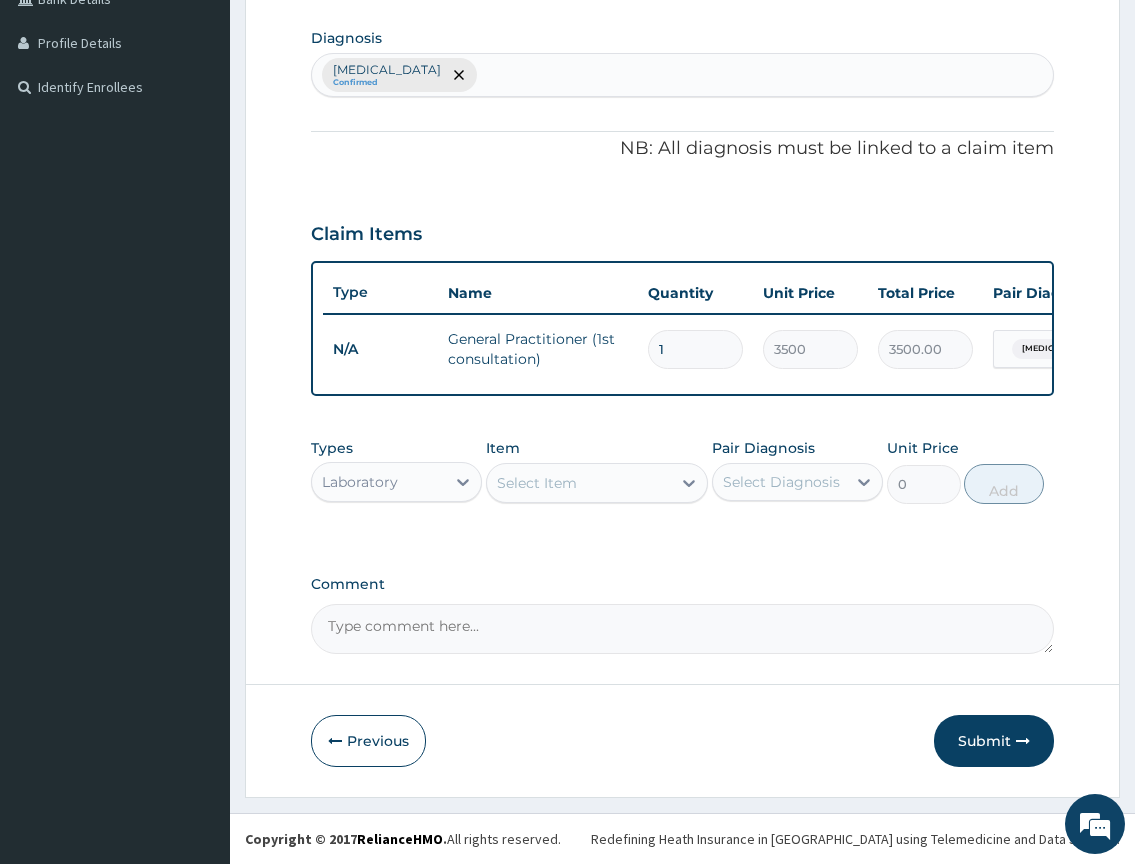 click on "Select Item" at bounding box center (579, 483) 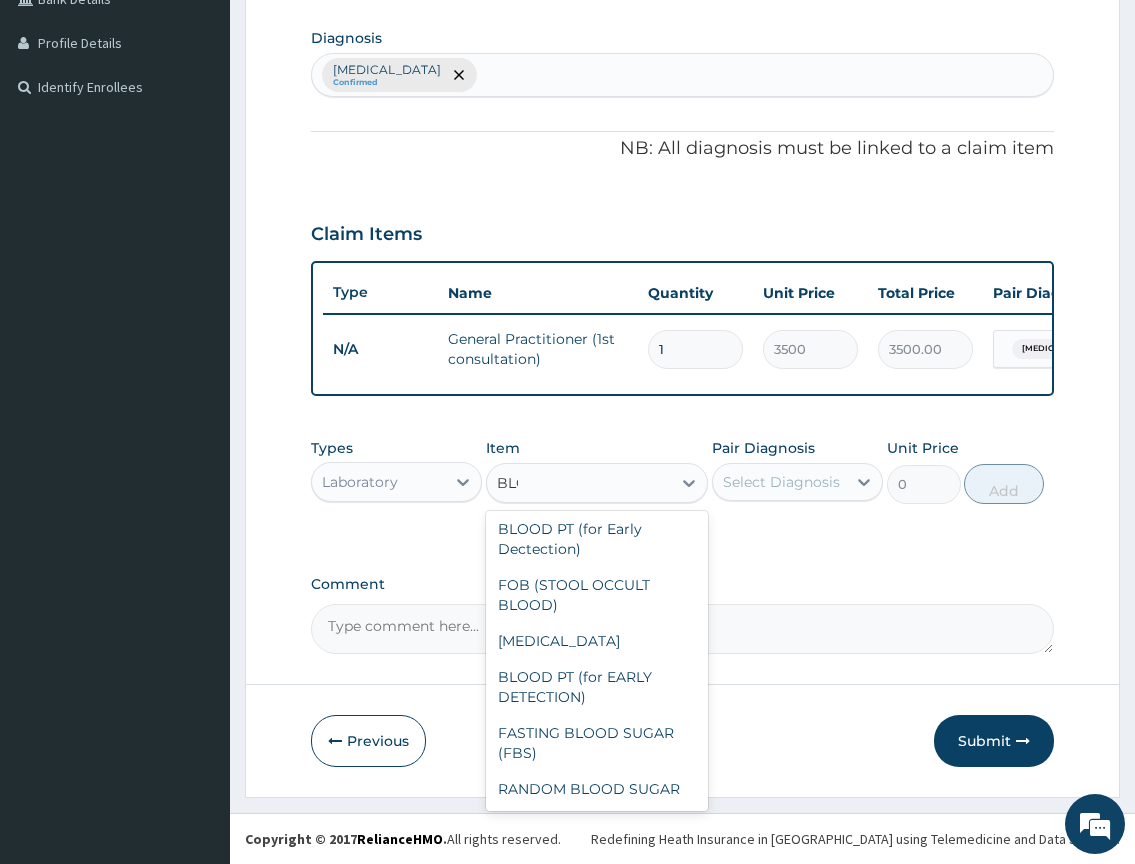 scroll, scrollTop: 24, scrollLeft: 0, axis: vertical 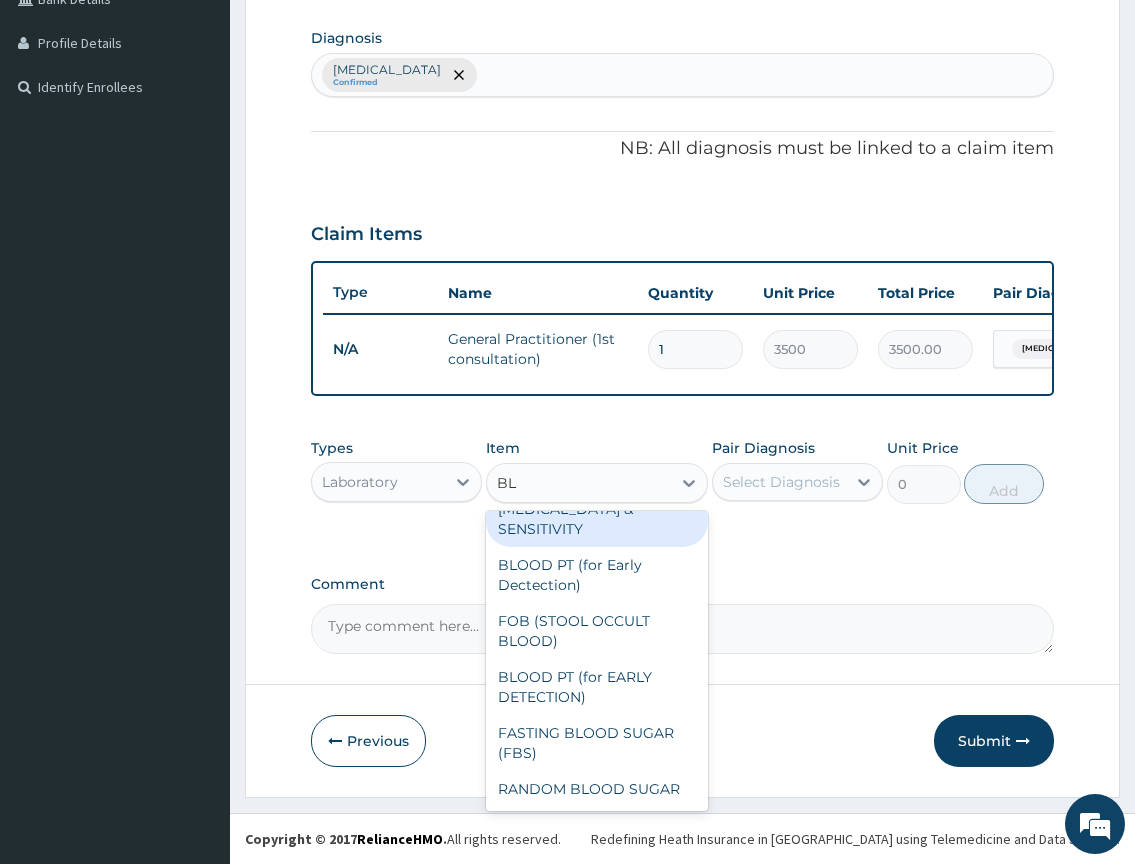 type on "B" 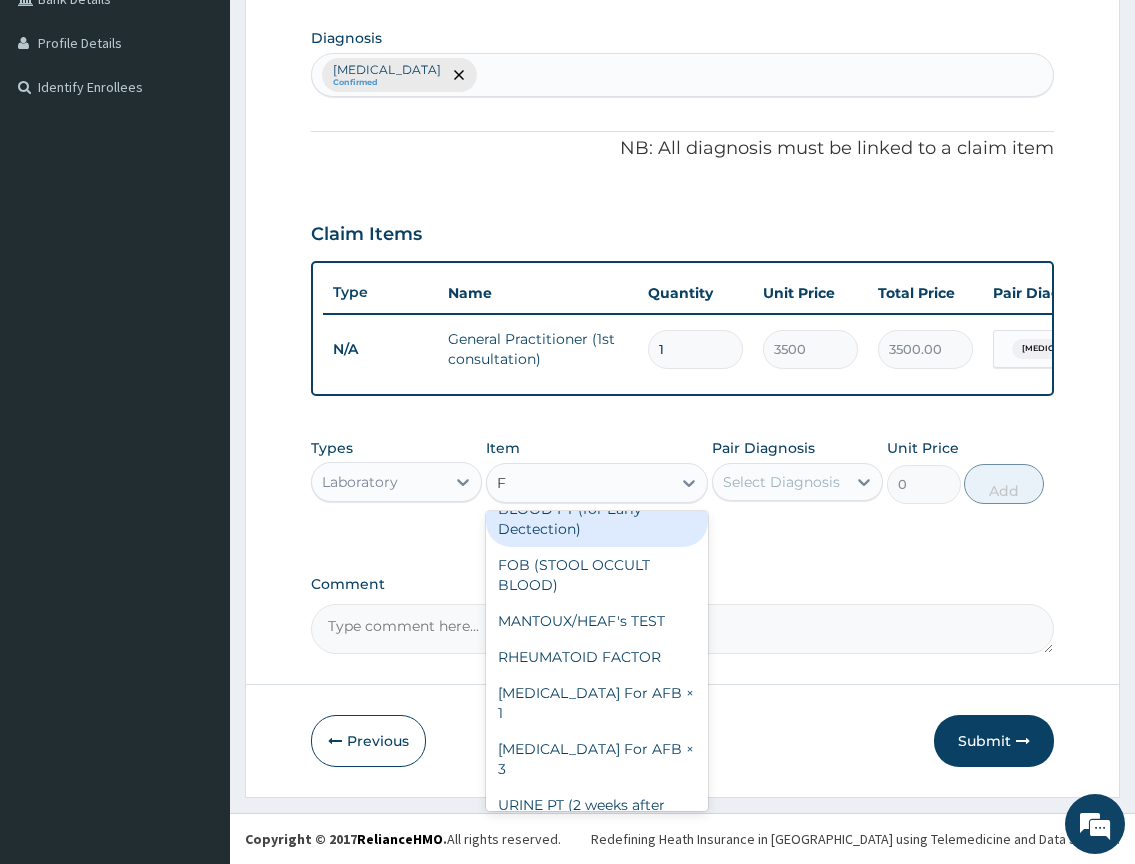 scroll, scrollTop: 0, scrollLeft: 0, axis: both 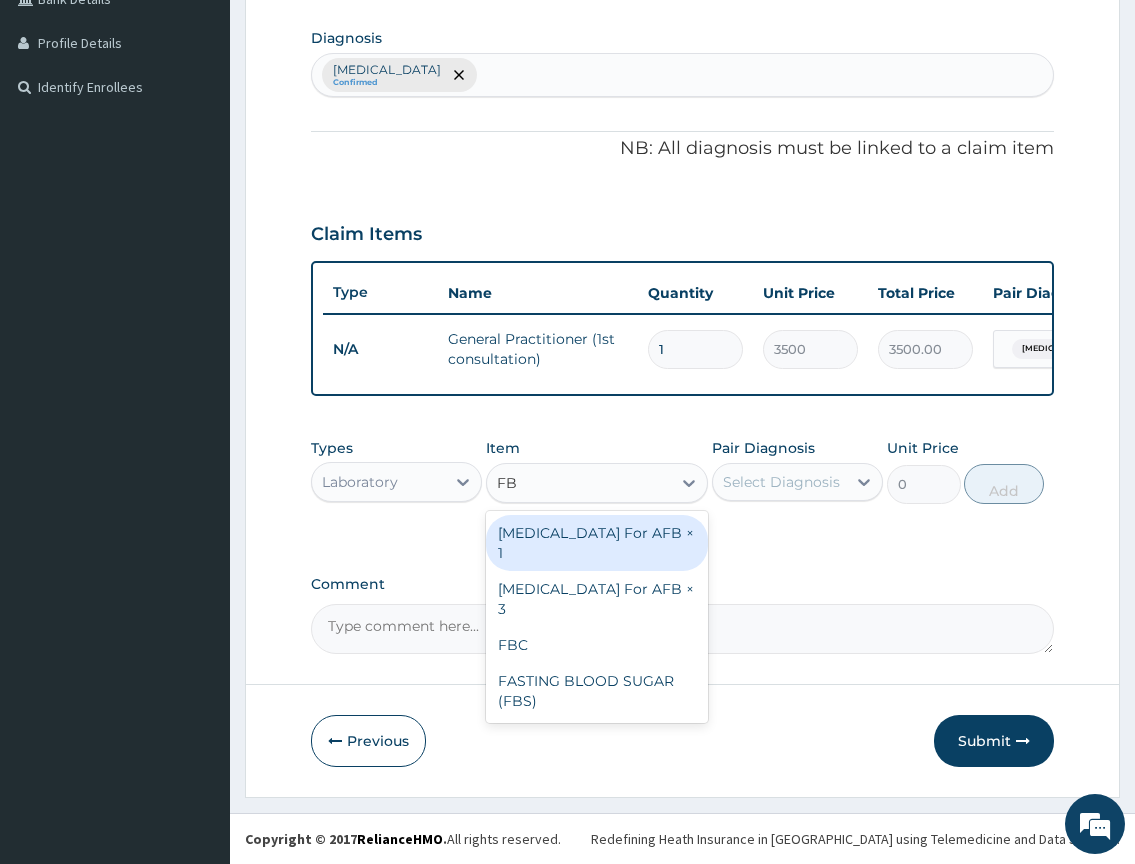 type on "FBC" 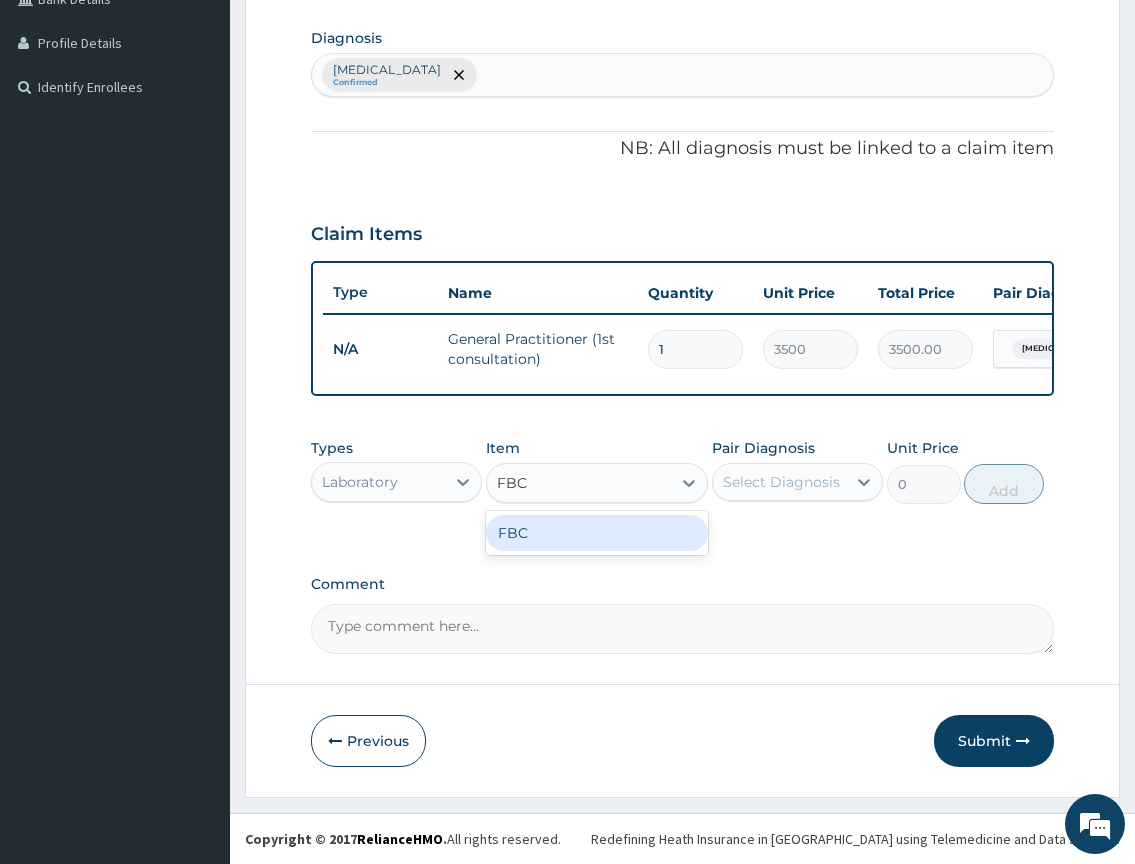 drag, startPoint x: 660, startPoint y: 531, endPoint x: 704, endPoint y: 539, distance: 44.72136 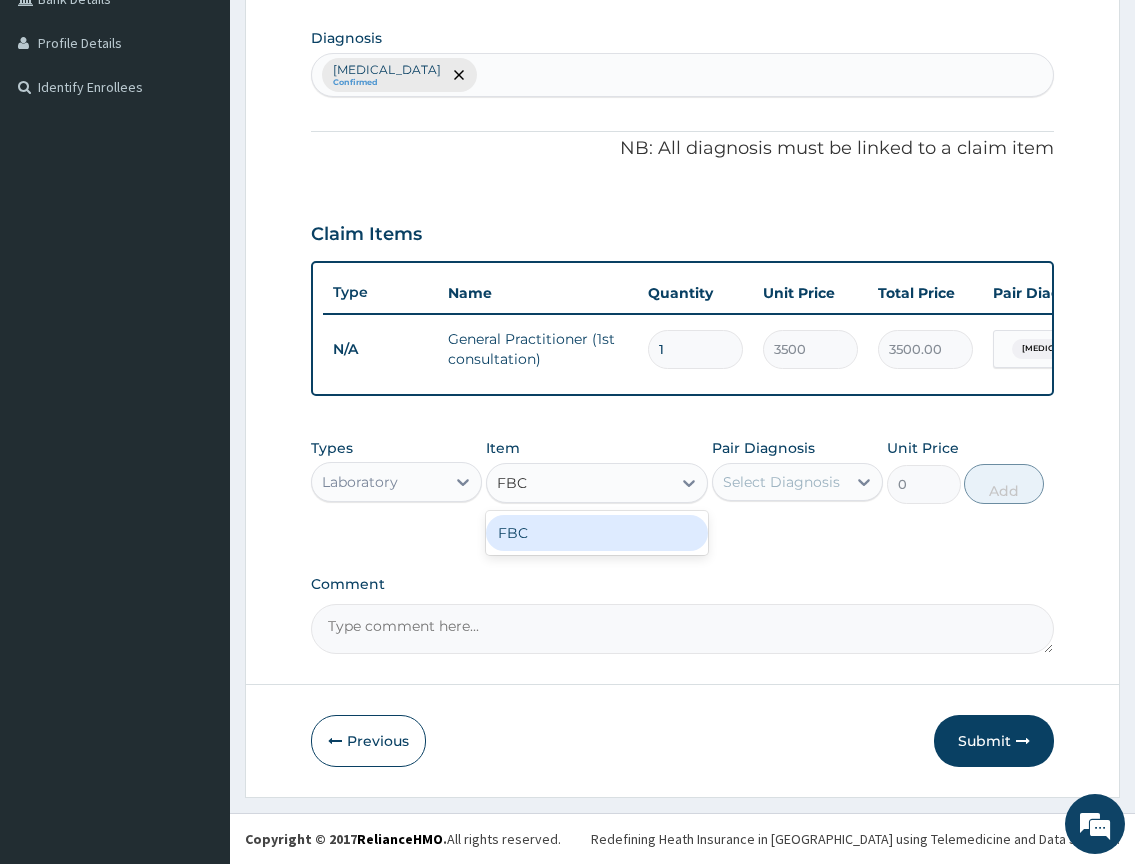 click on "FBC" at bounding box center (597, 533) 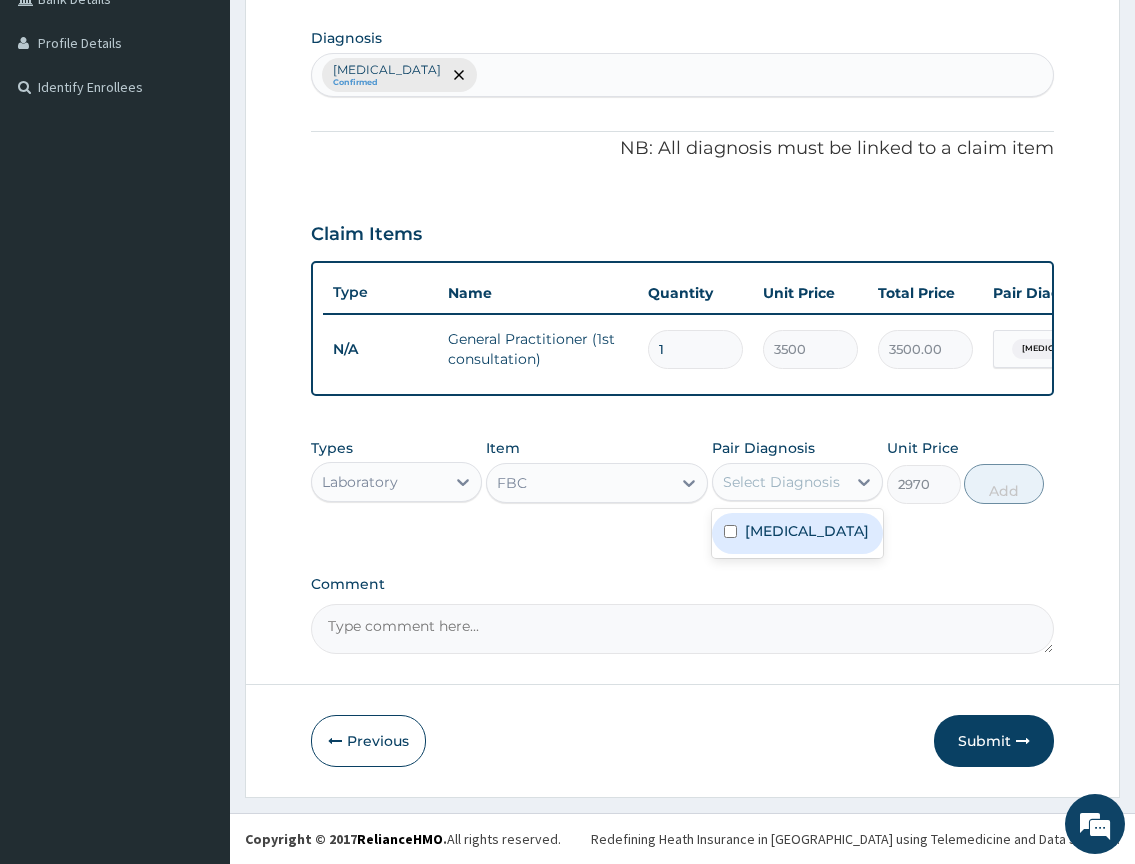 click on "Select Diagnosis" at bounding box center [781, 482] 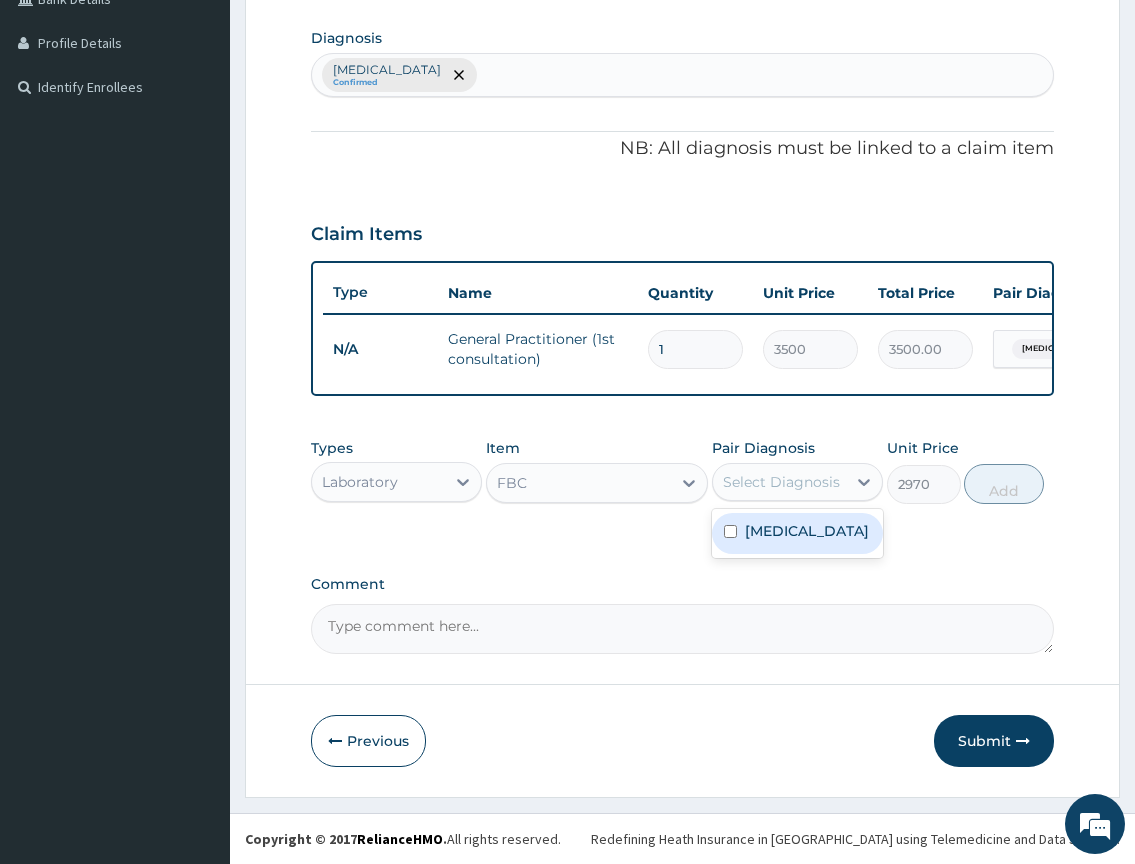 drag, startPoint x: 810, startPoint y: 533, endPoint x: 910, endPoint y: 521, distance: 100.71743 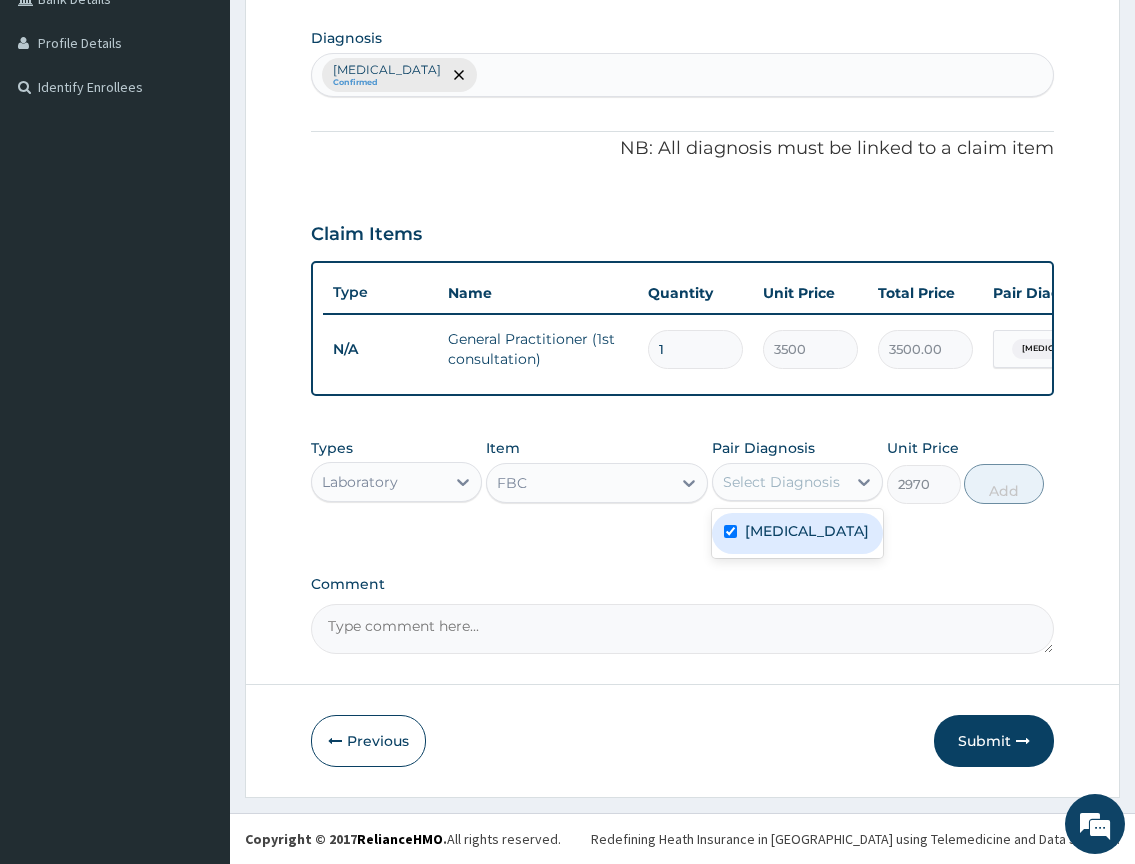 checkbox on "true" 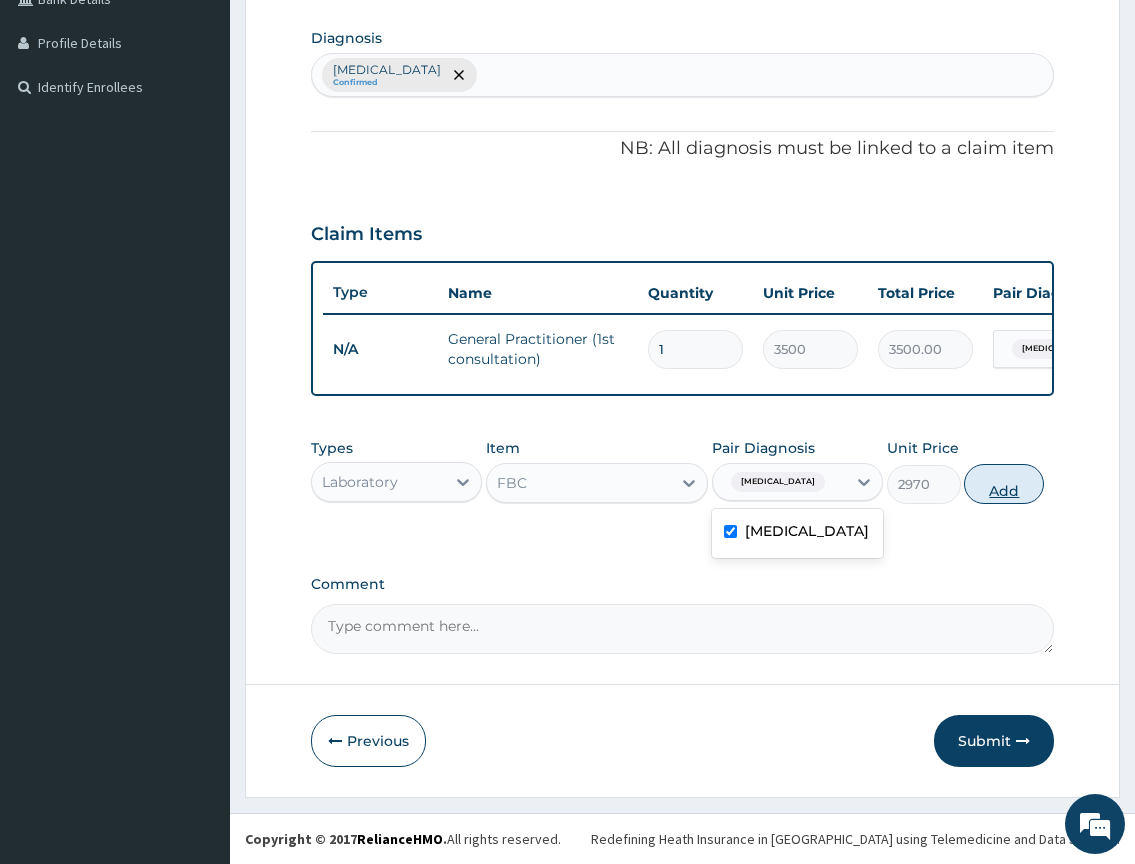 click on "Add" at bounding box center (1004, 484) 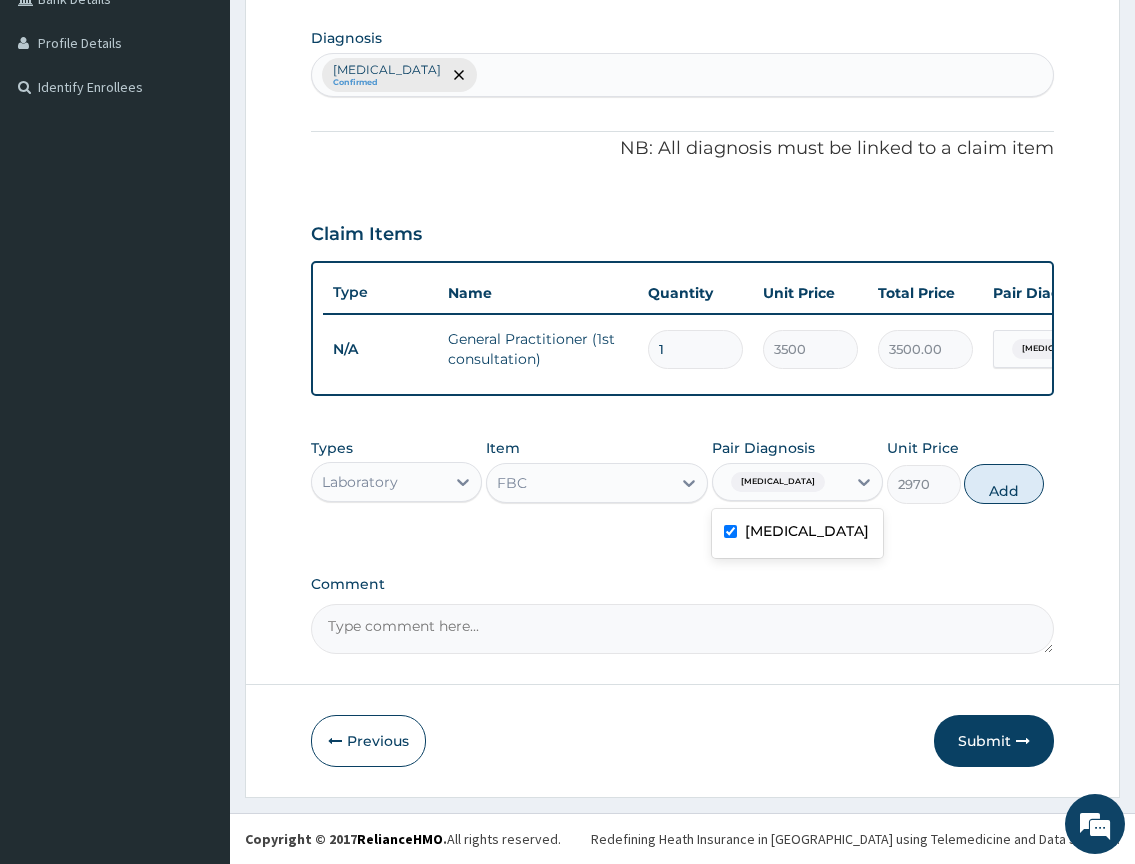 type on "0" 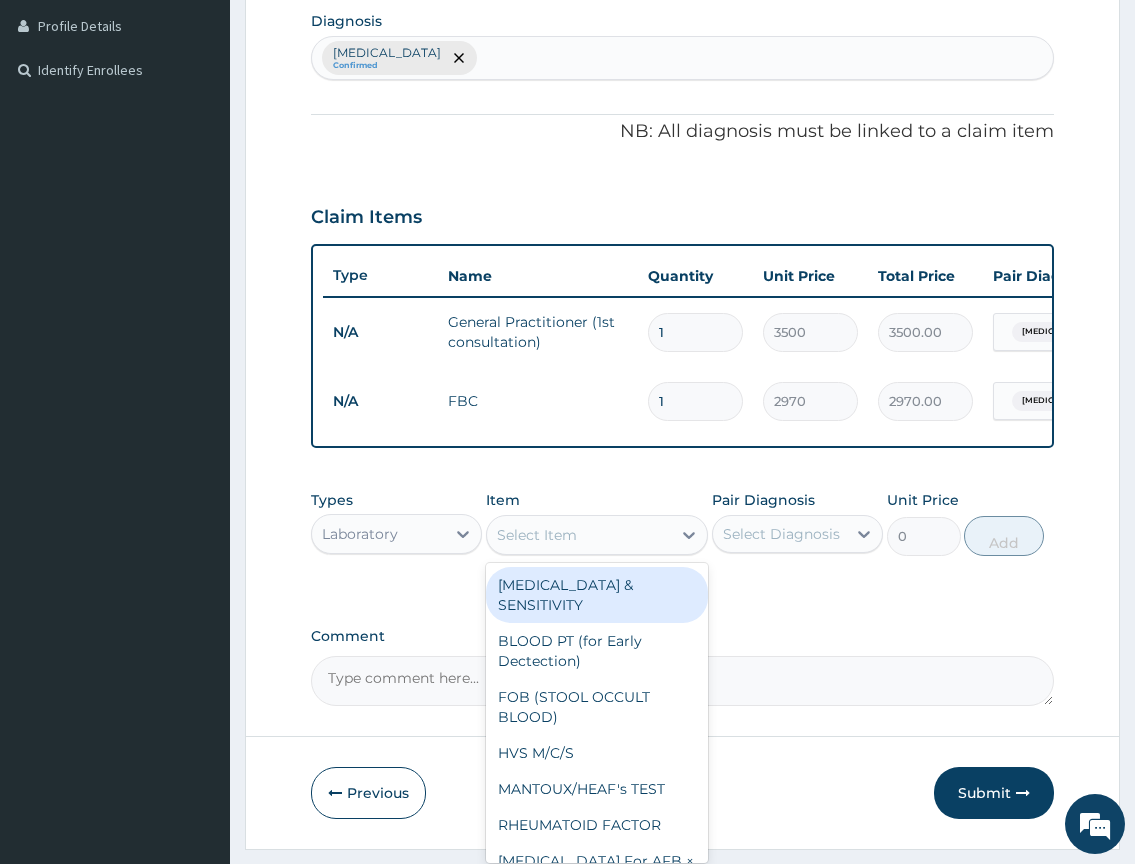 click on "Select Item" at bounding box center [579, 535] 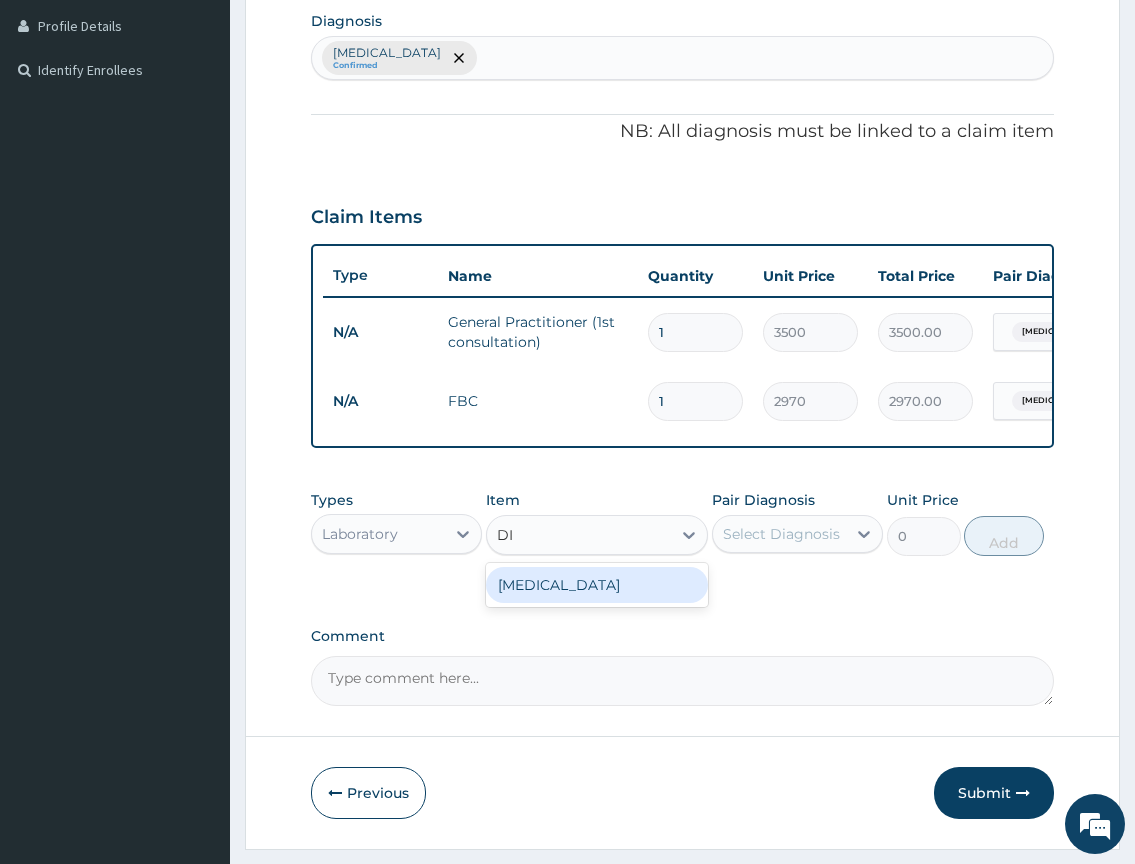 type on "DI" 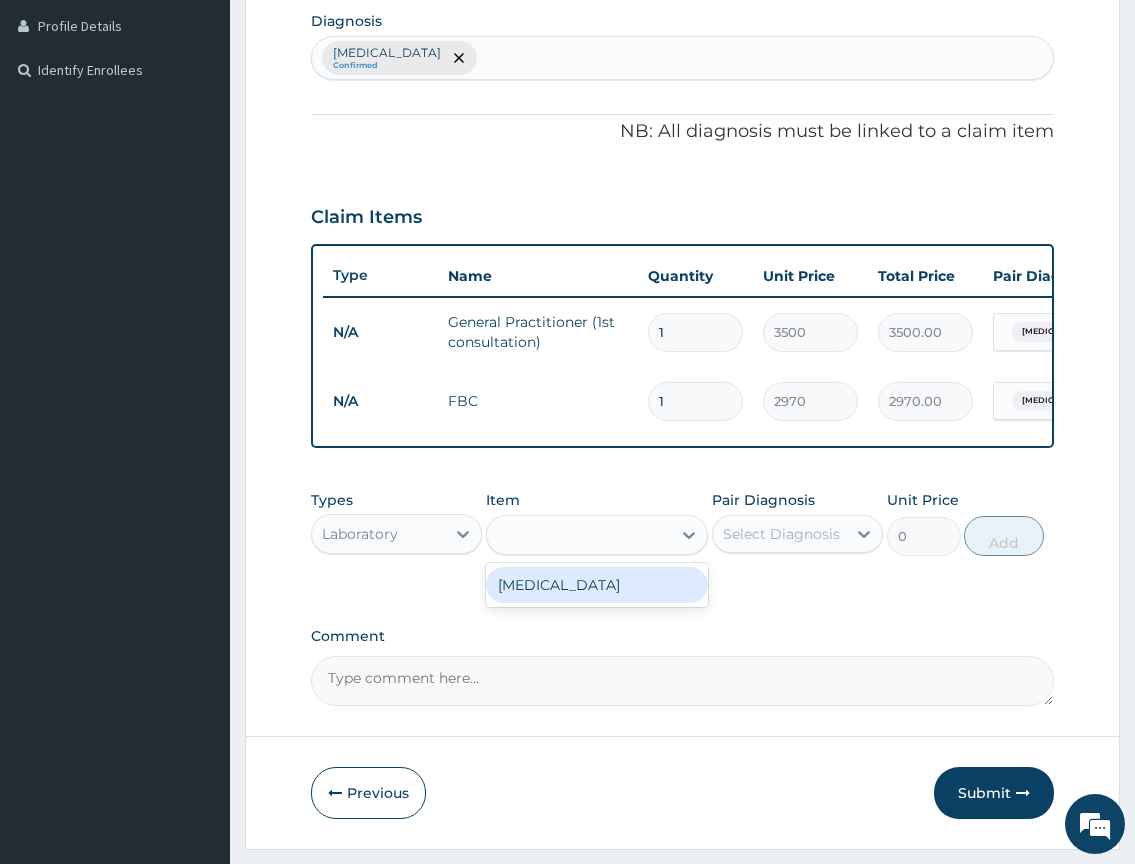 click on "Laboratory" at bounding box center [360, 534] 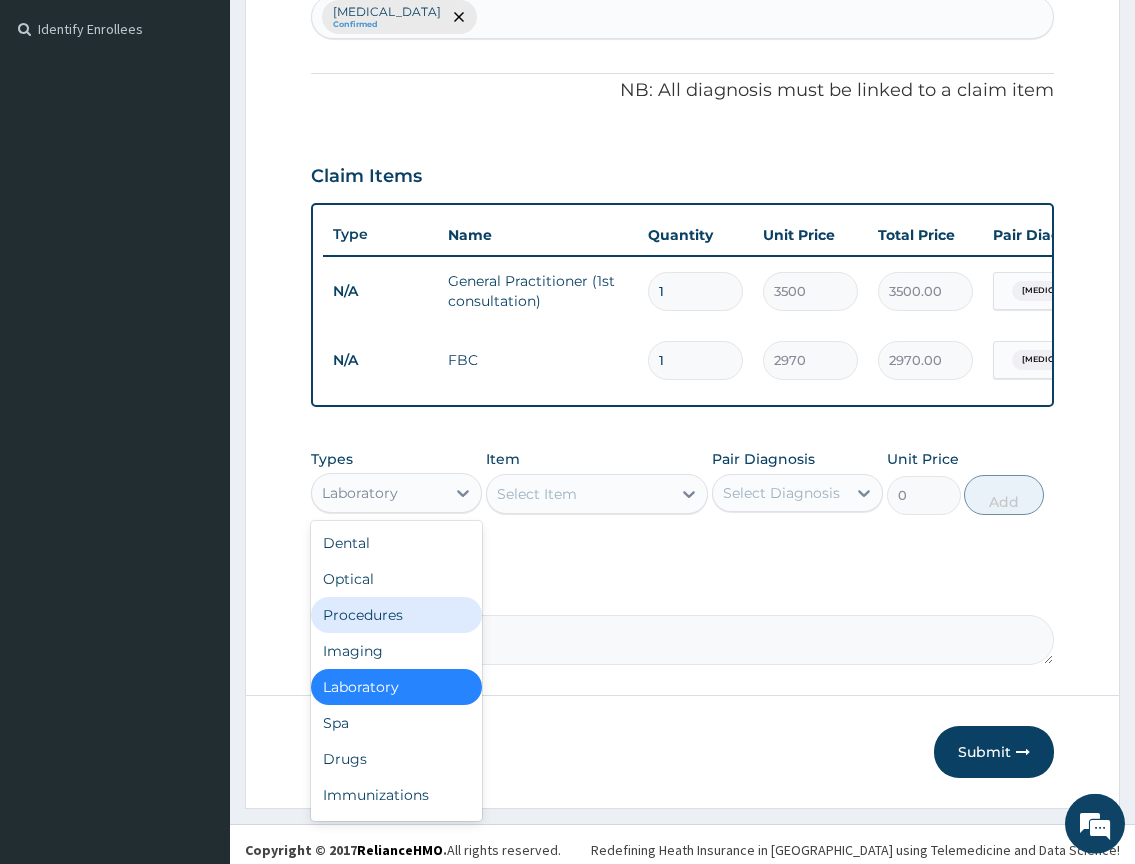 scroll, scrollTop: 569, scrollLeft: 0, axis: vertical 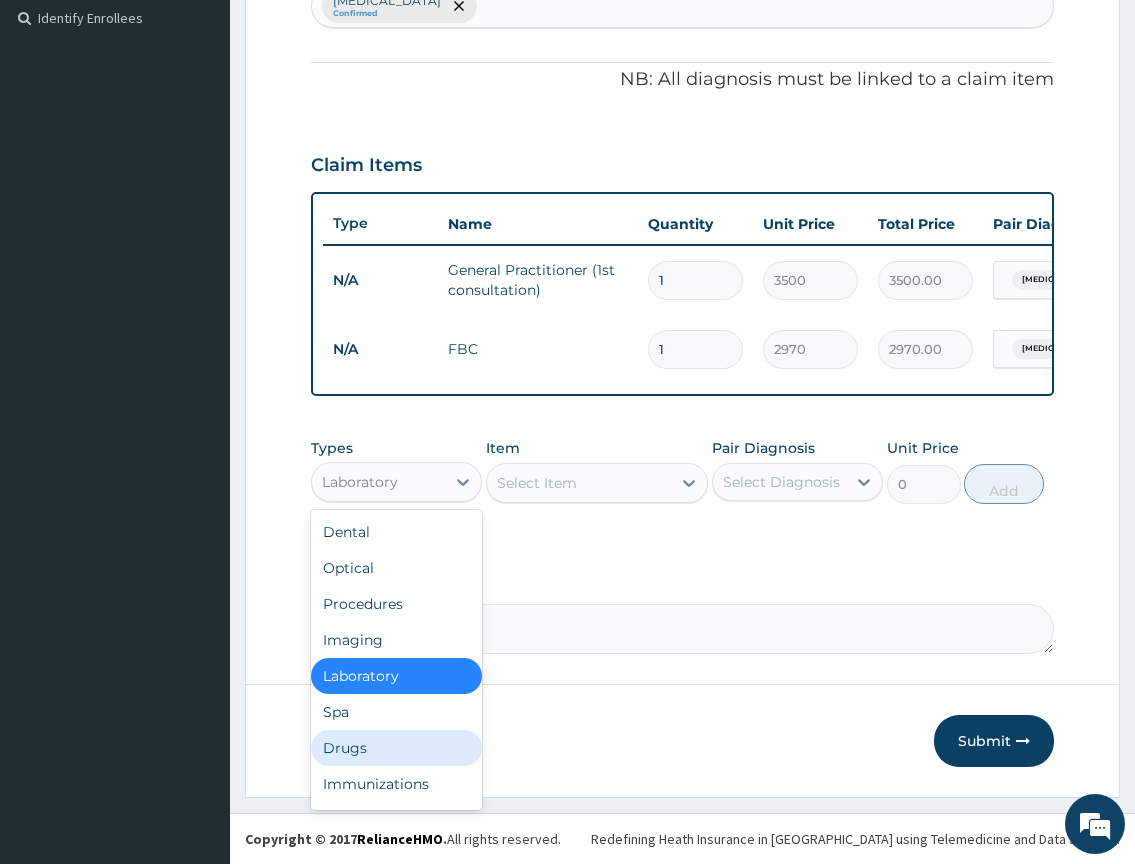 click on "Drugs" at bounding box center (396, 748) 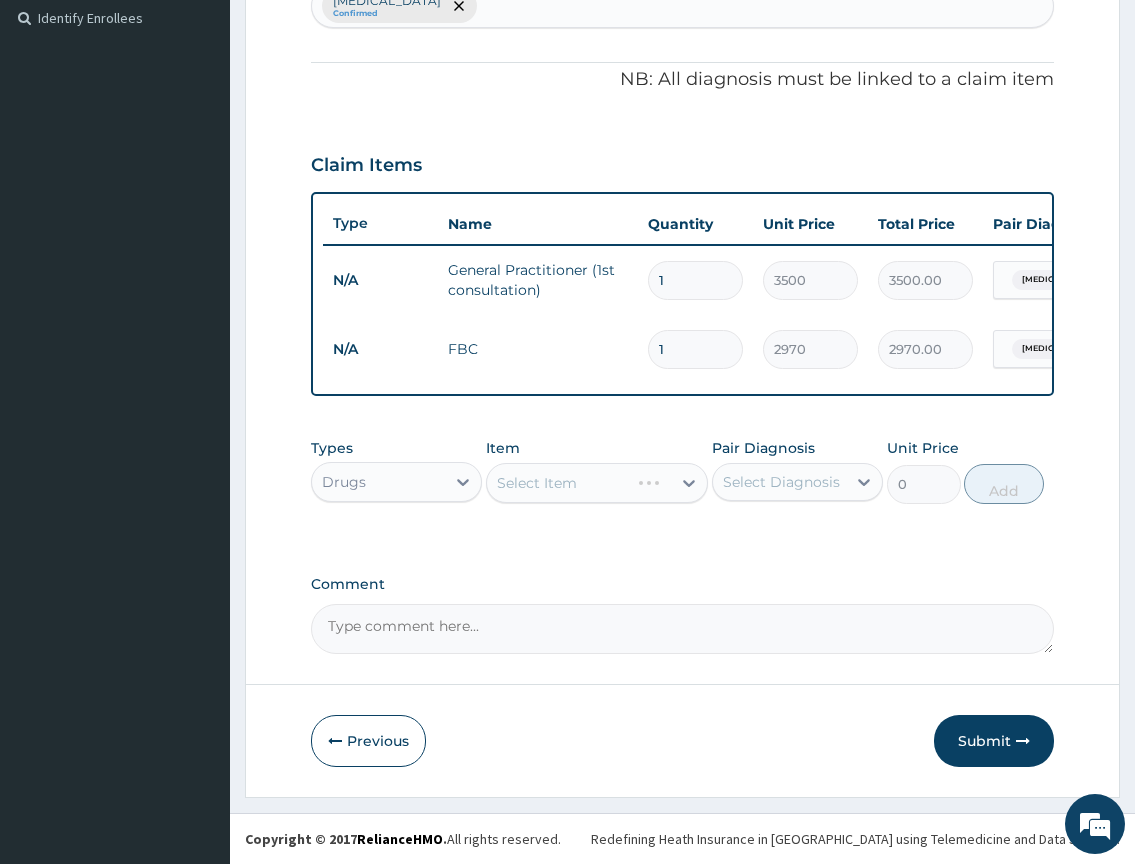 click on "Select Item" at bounding box center (597, 483) 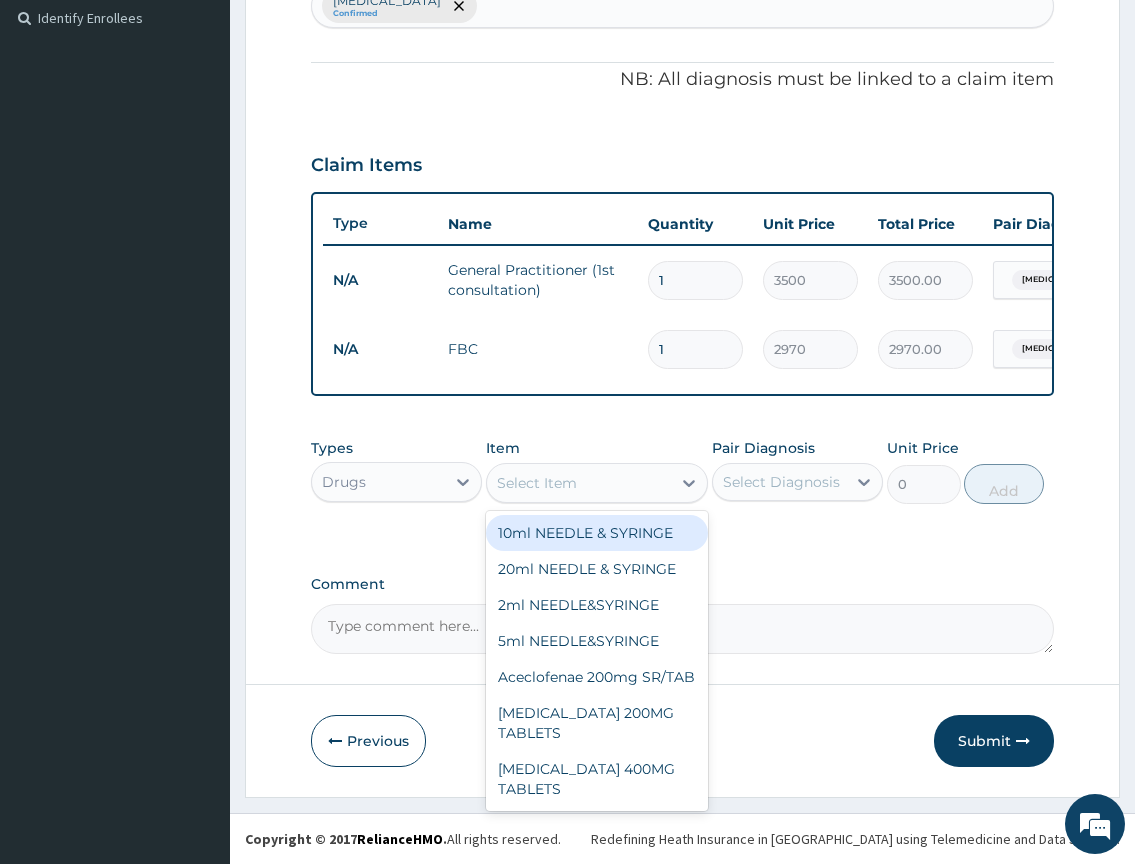 click on "Select Item" at bounding box center [579, 483] 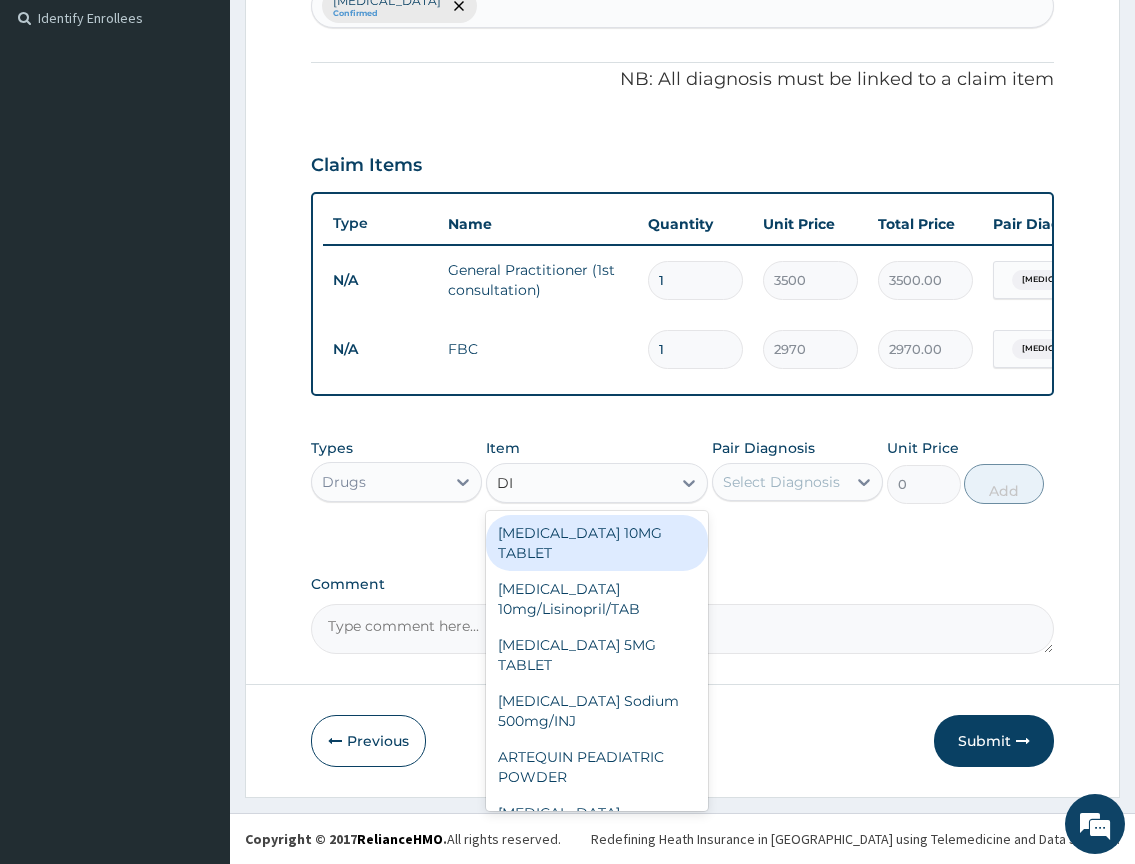 type on "DIC" 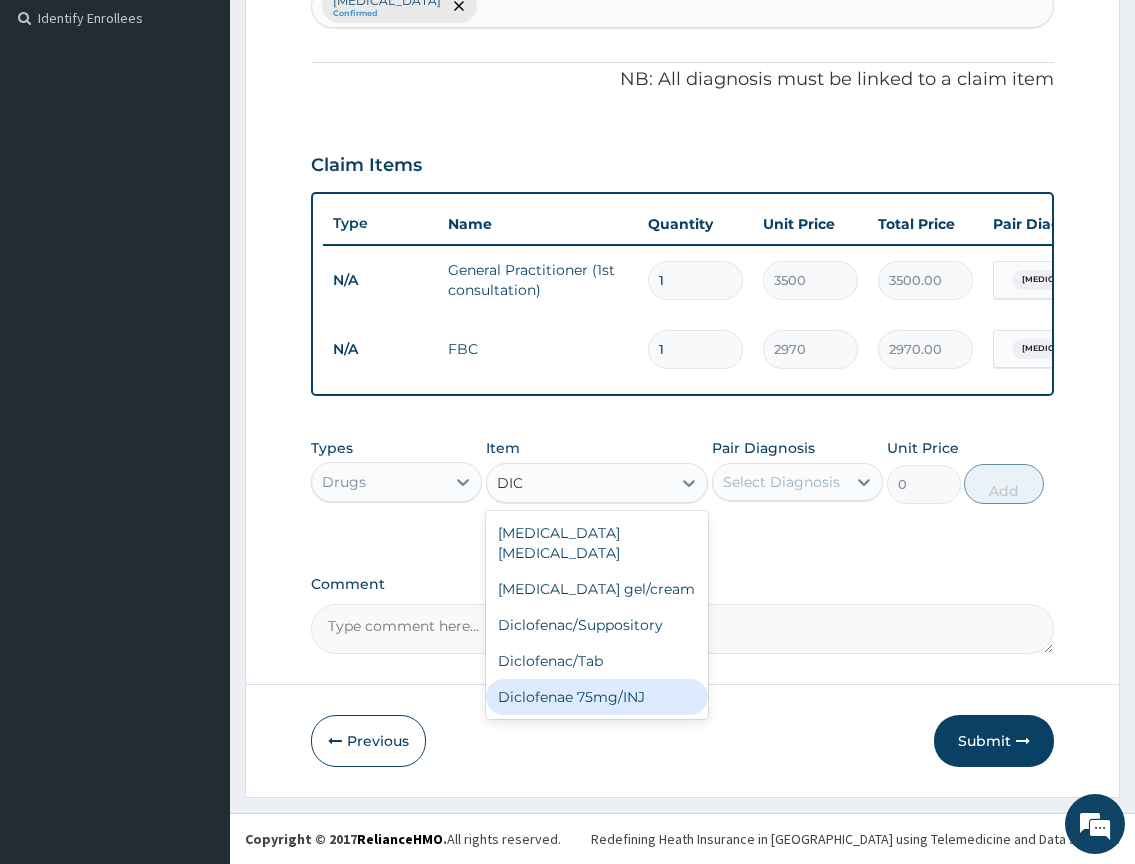 click on "Diclofenae 75mg/INJ" at bounding box center [597, 697] 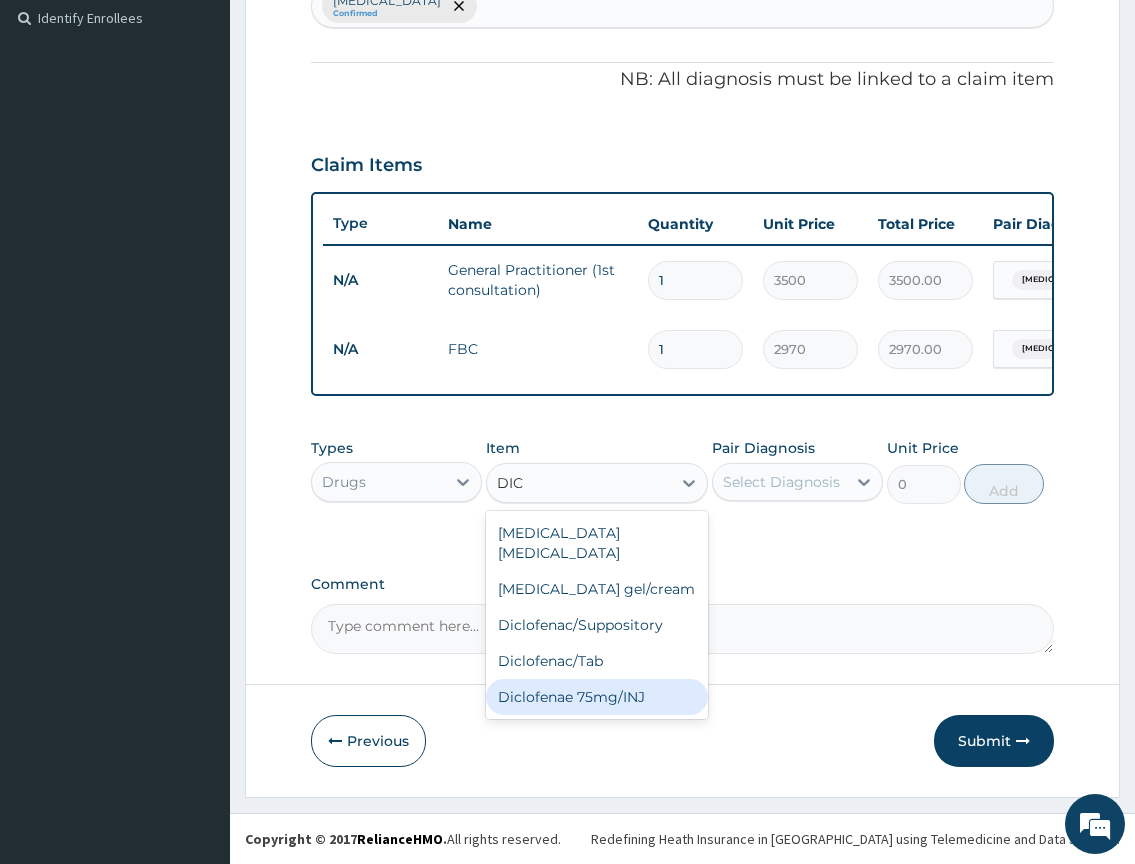 type 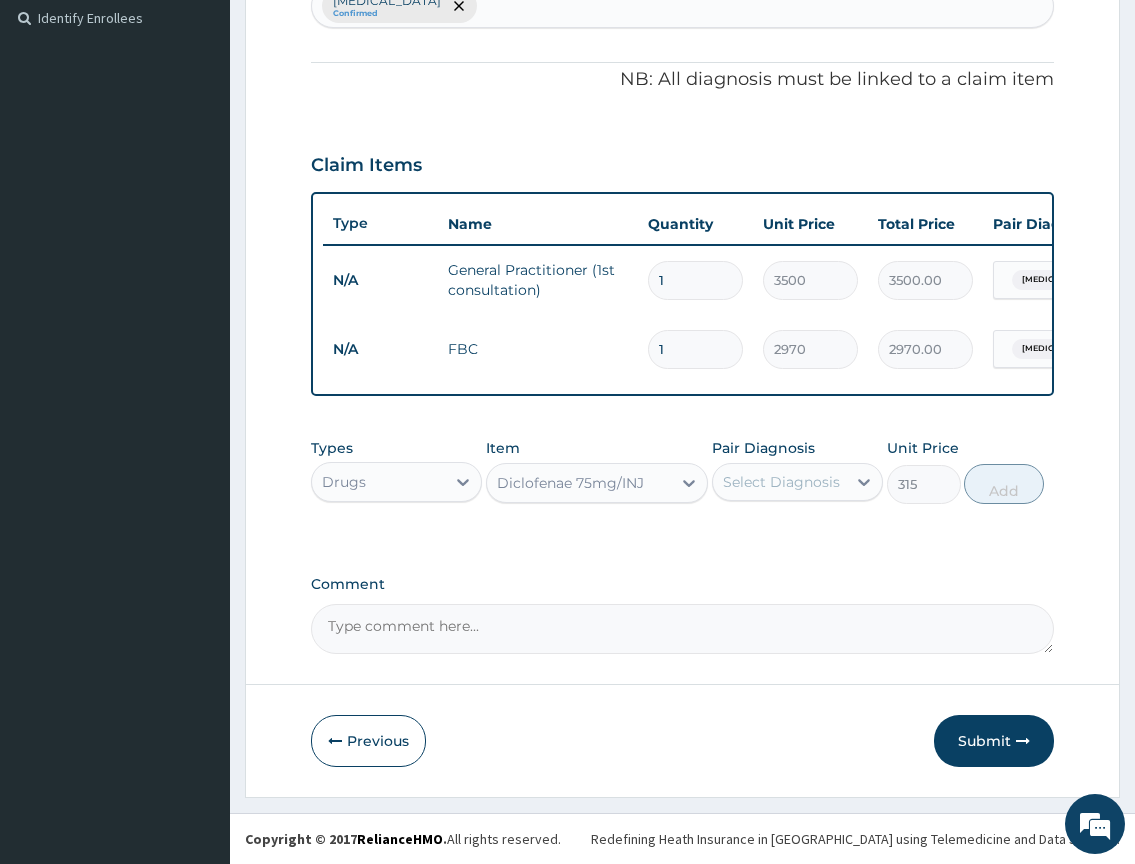 click on "Select Diagnosis" at bounding box center (781, 482) 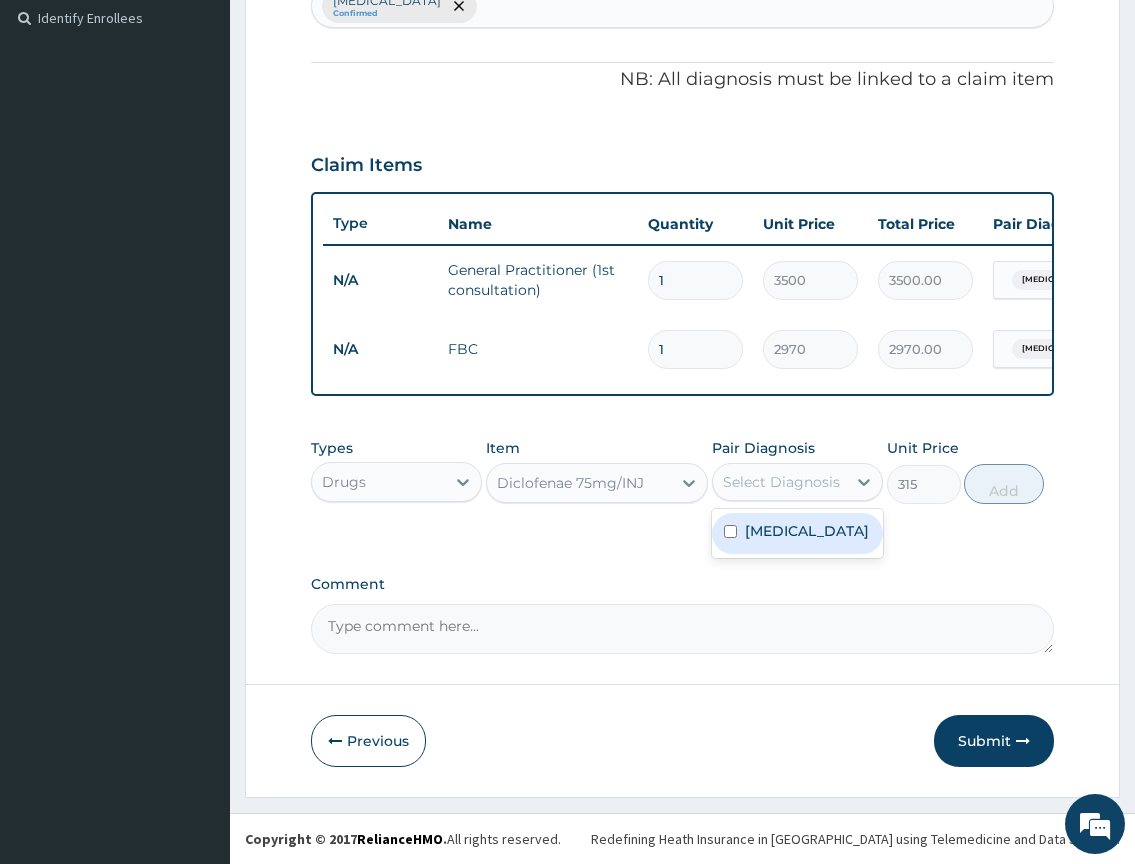click on "[MEDICAL_DATA]" at bounding box center (797, 533) 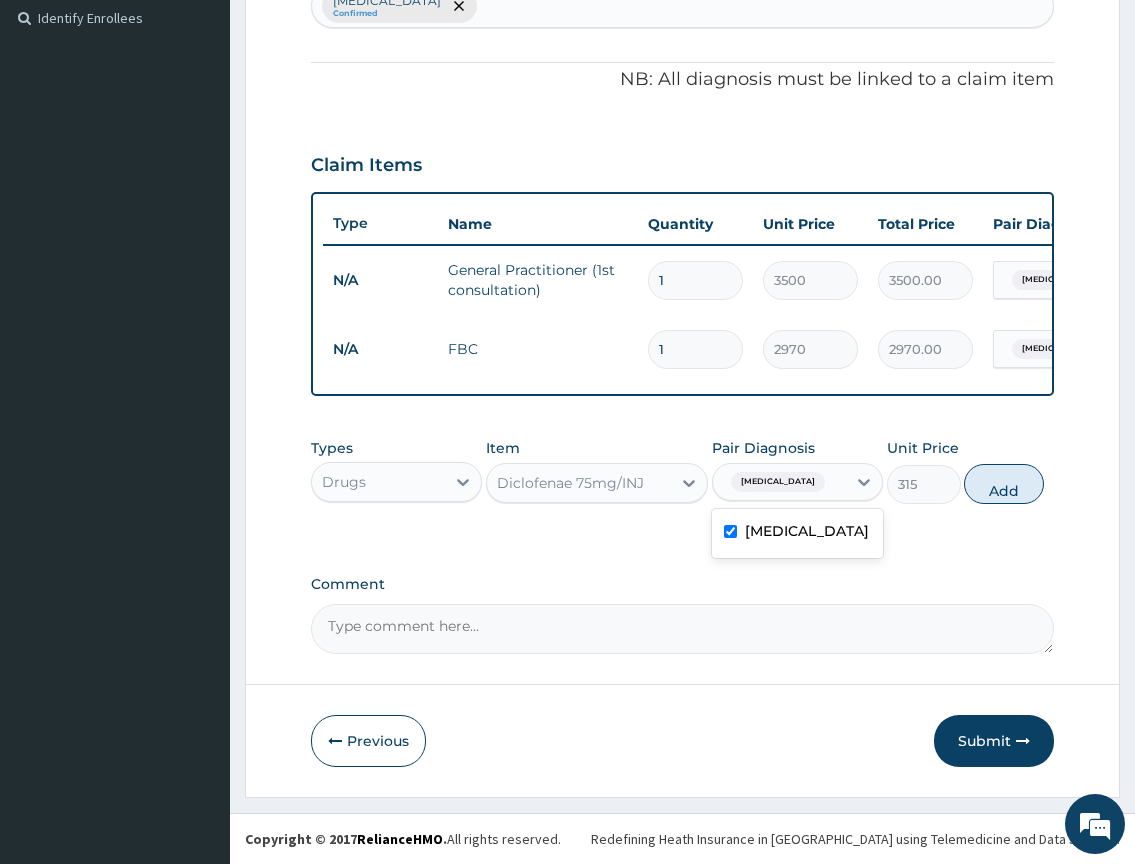 checkbox on "true" 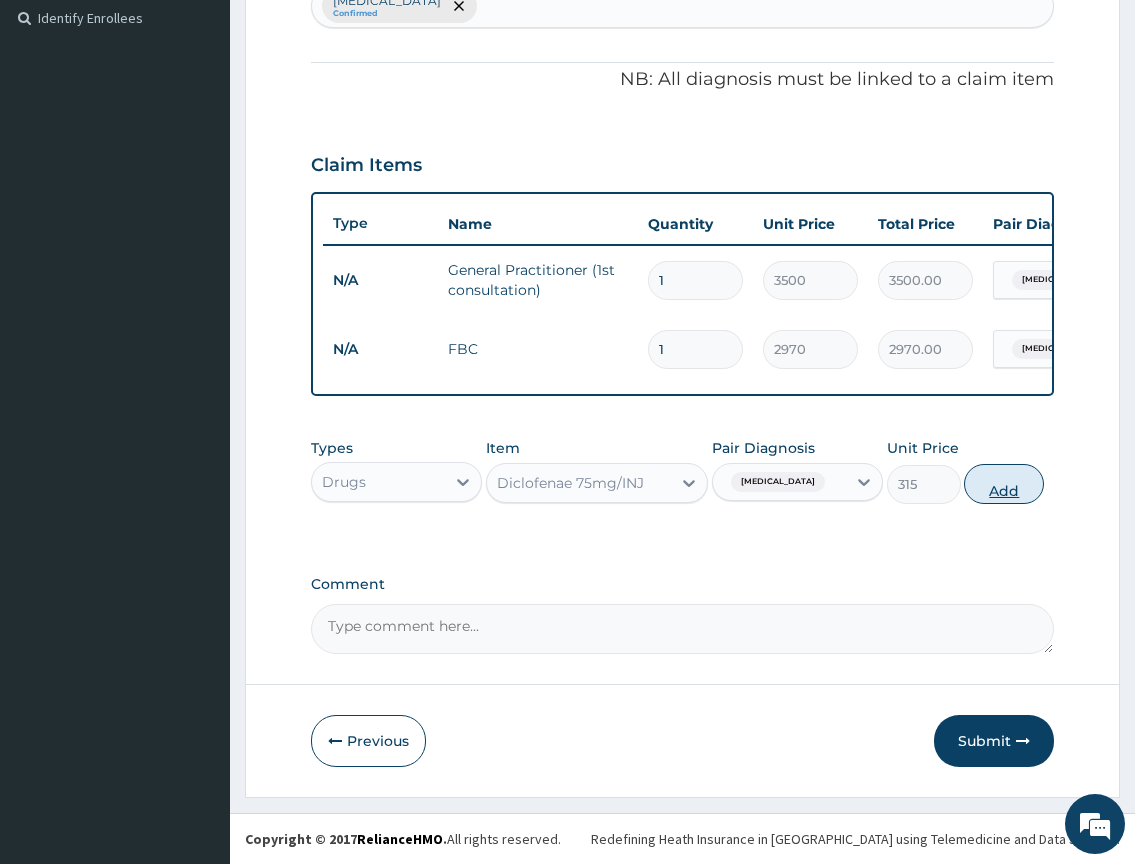 click on "Add" at bounding box center [1004, 484] 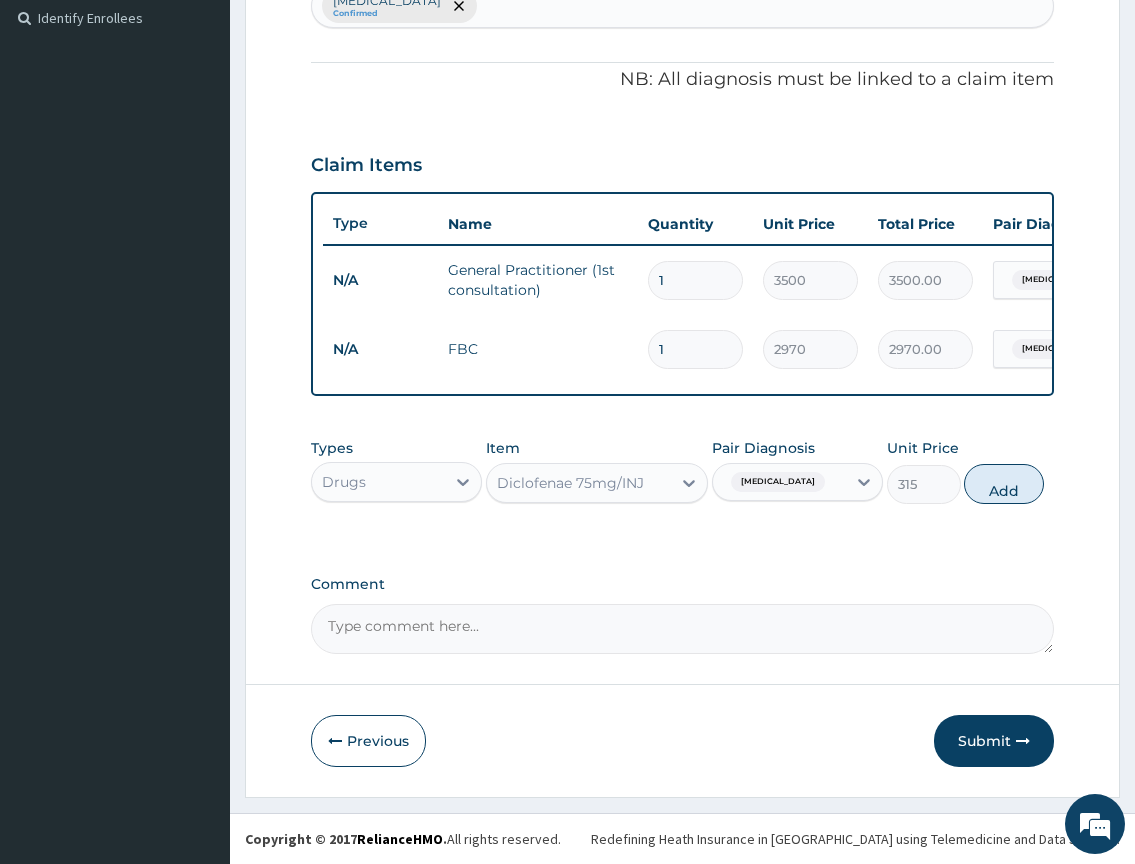 type on "0" 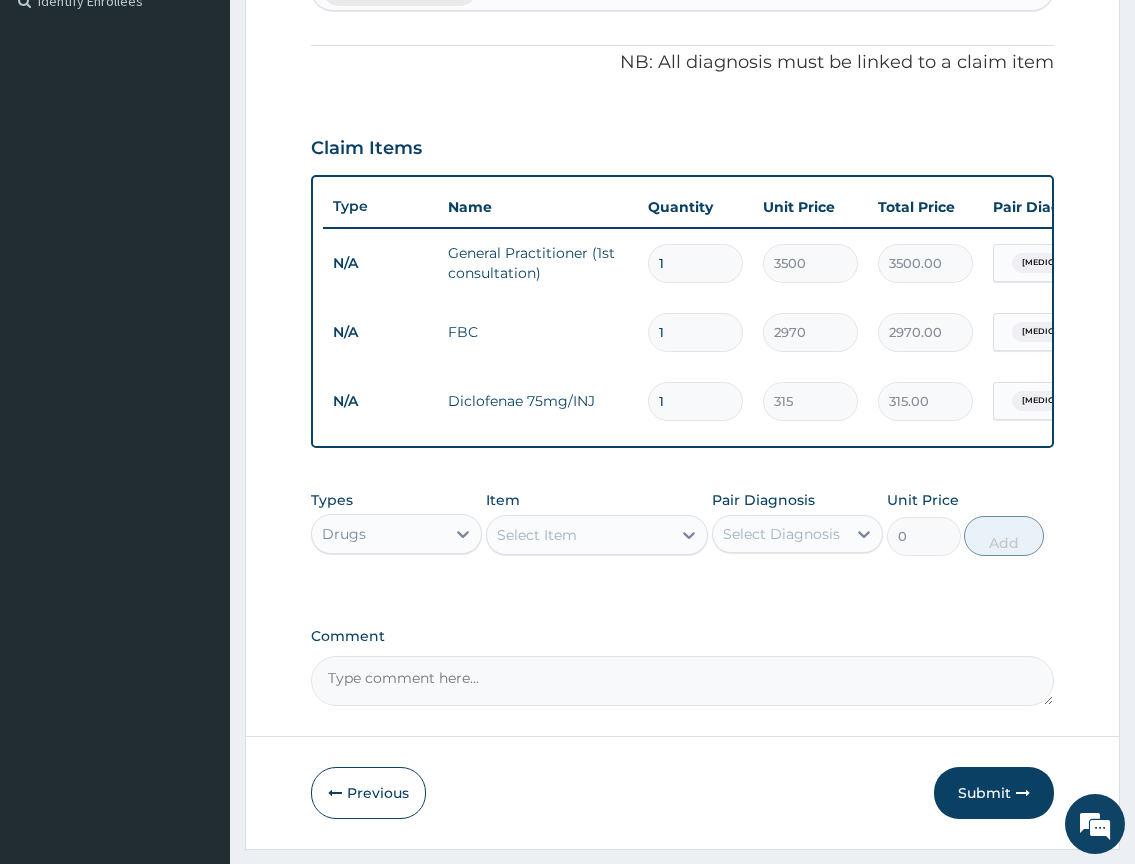 click on "Select Item" at bounding box center (537, 535) 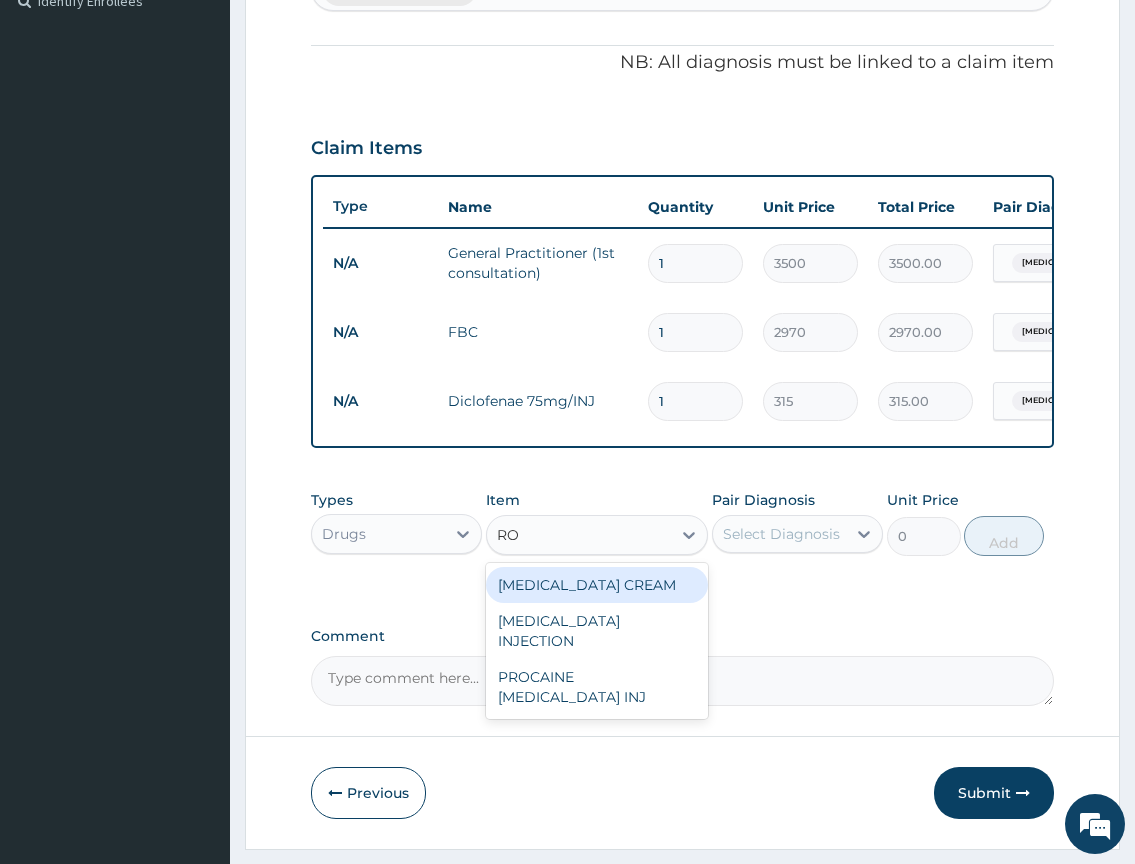 type on "R" 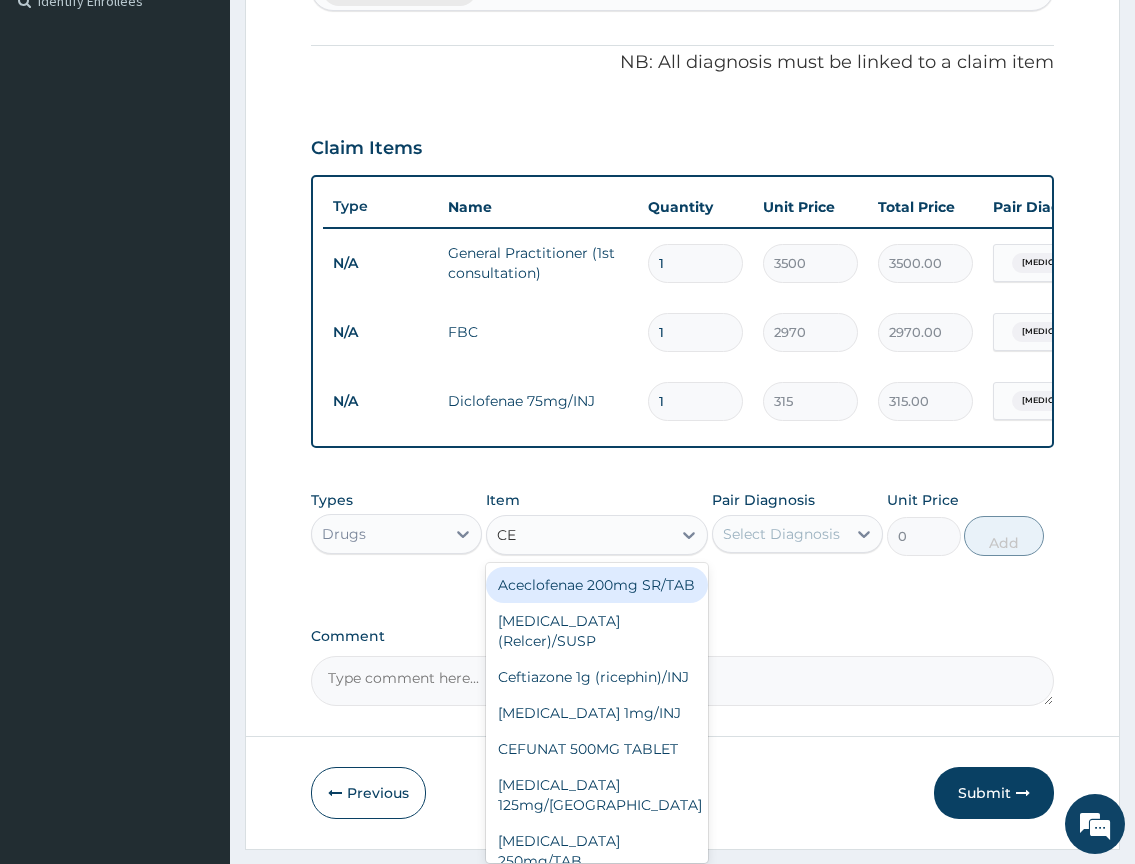 type on "CEF" 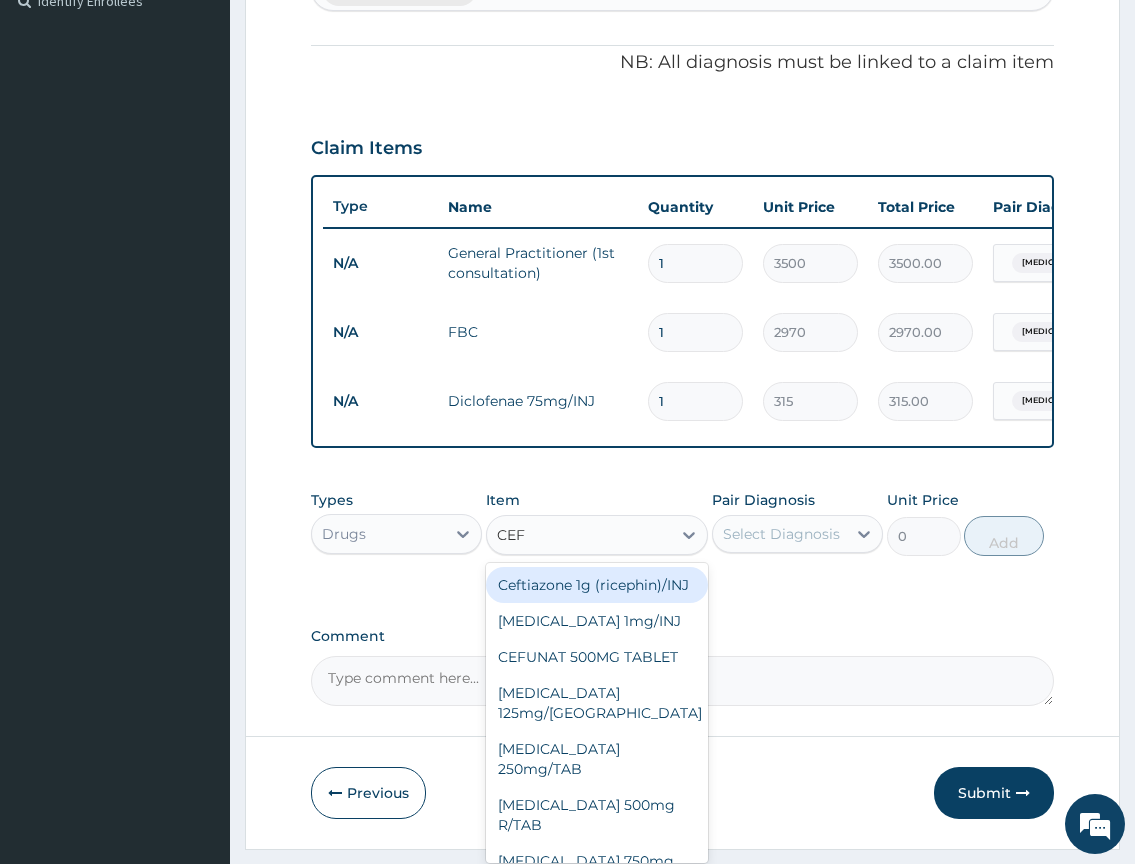 click on "Ceftiazone 1g (ricephin)/INJ" at bounding box center (597, 585) 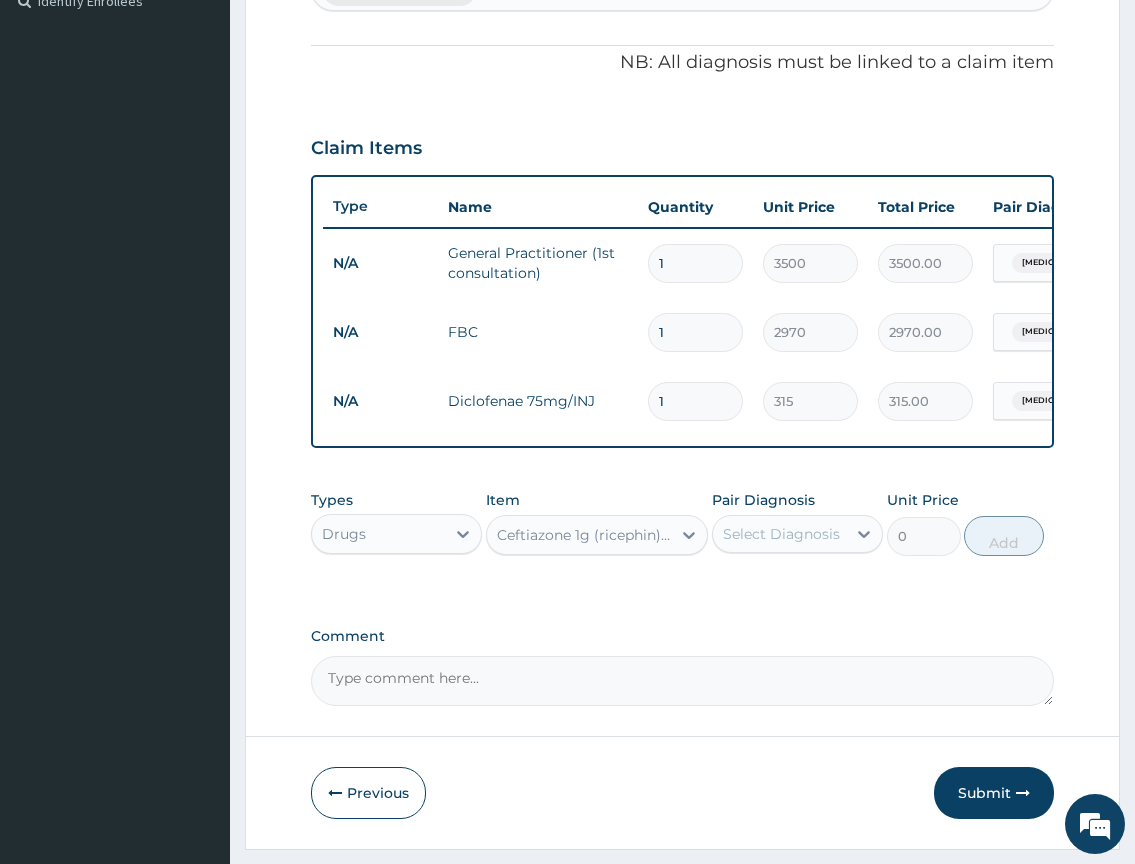 type 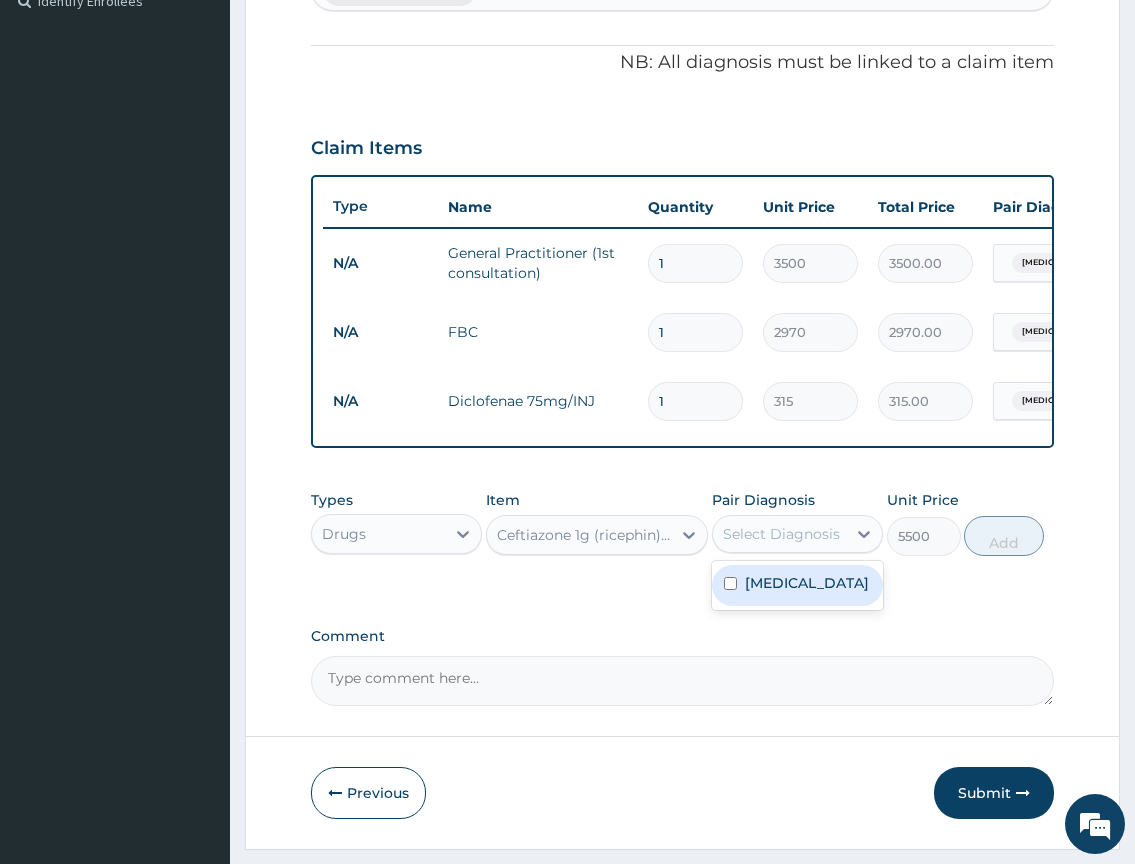 click on "Select Diagnosis" at bounding box center [781, 534] 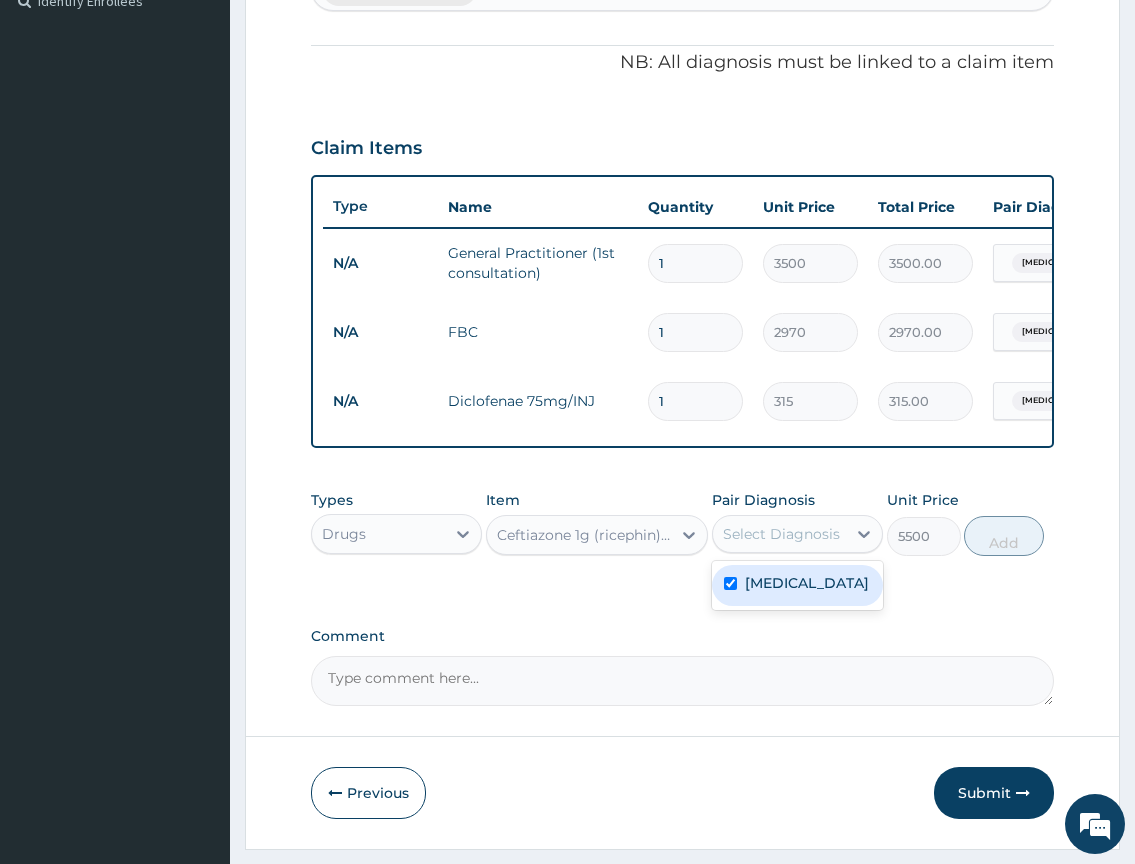 checkbox on "true" 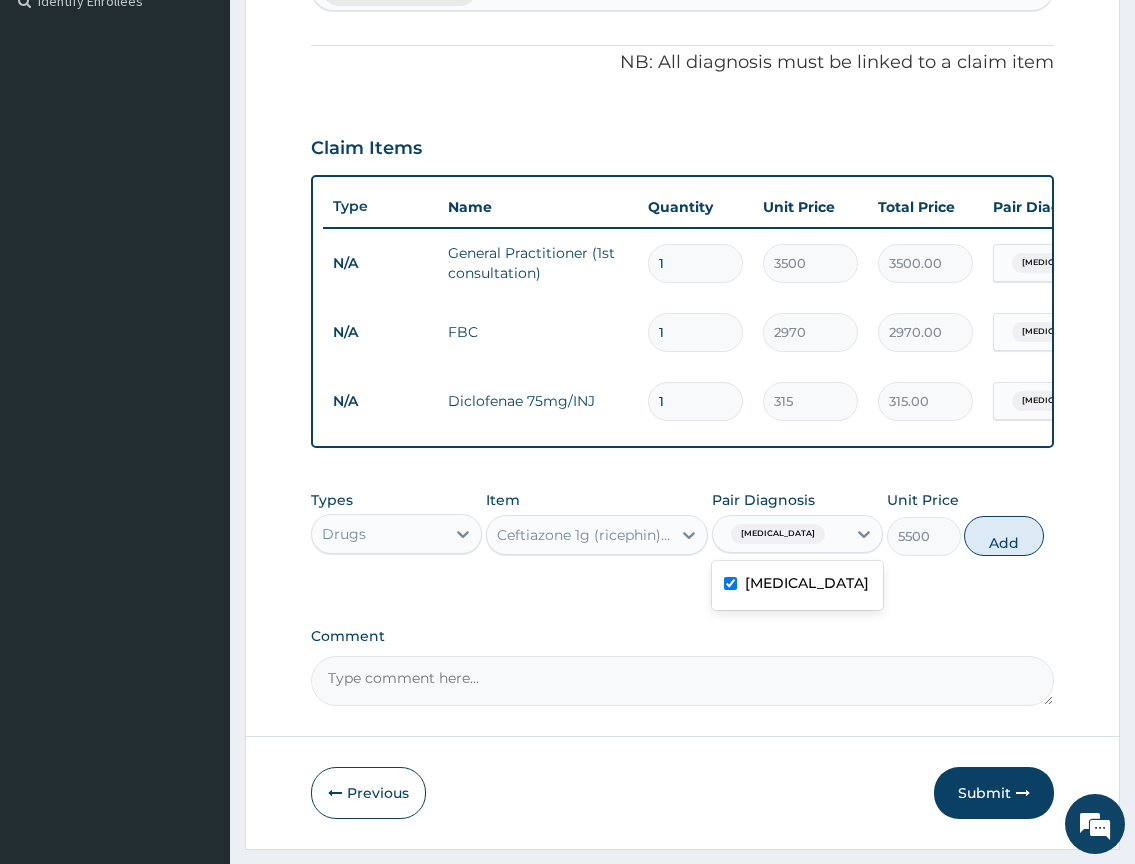 click on "Add" at bounding box center [1004, 536] 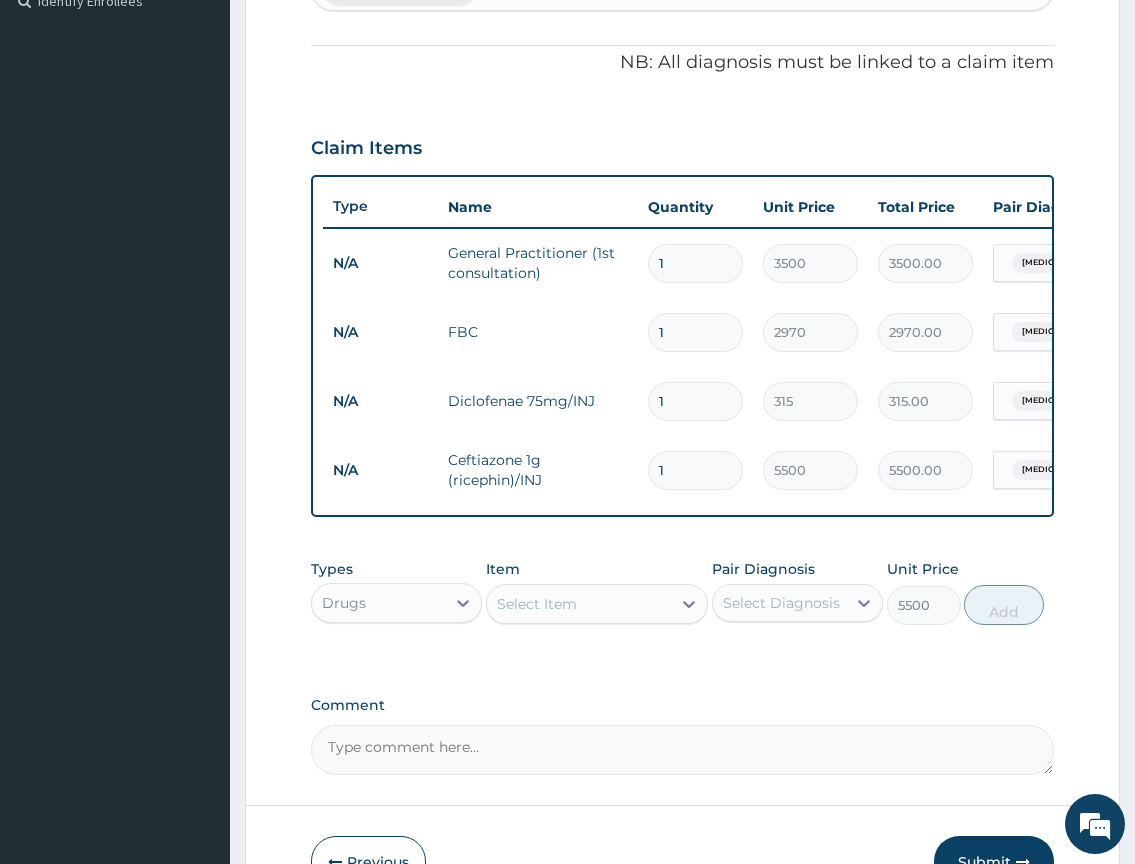 type on "0" 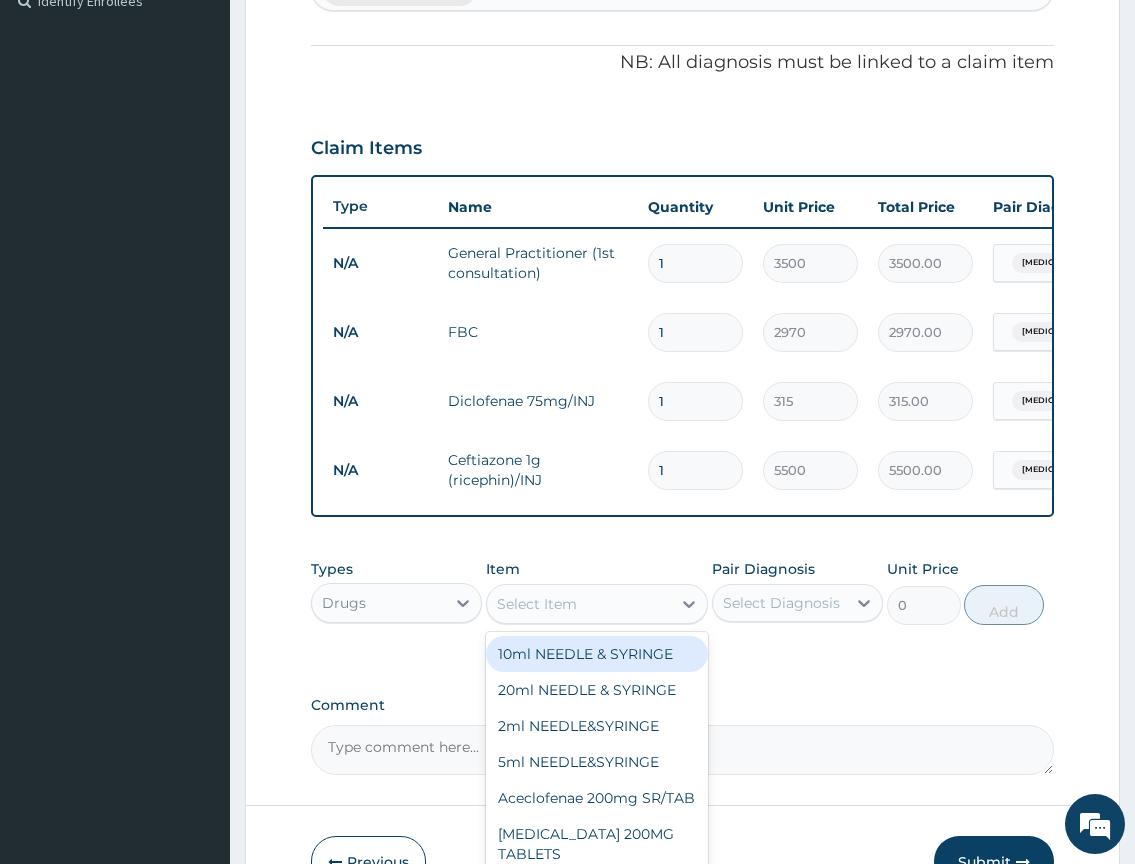 click on "Select Item" at bounding box center [579, 604] 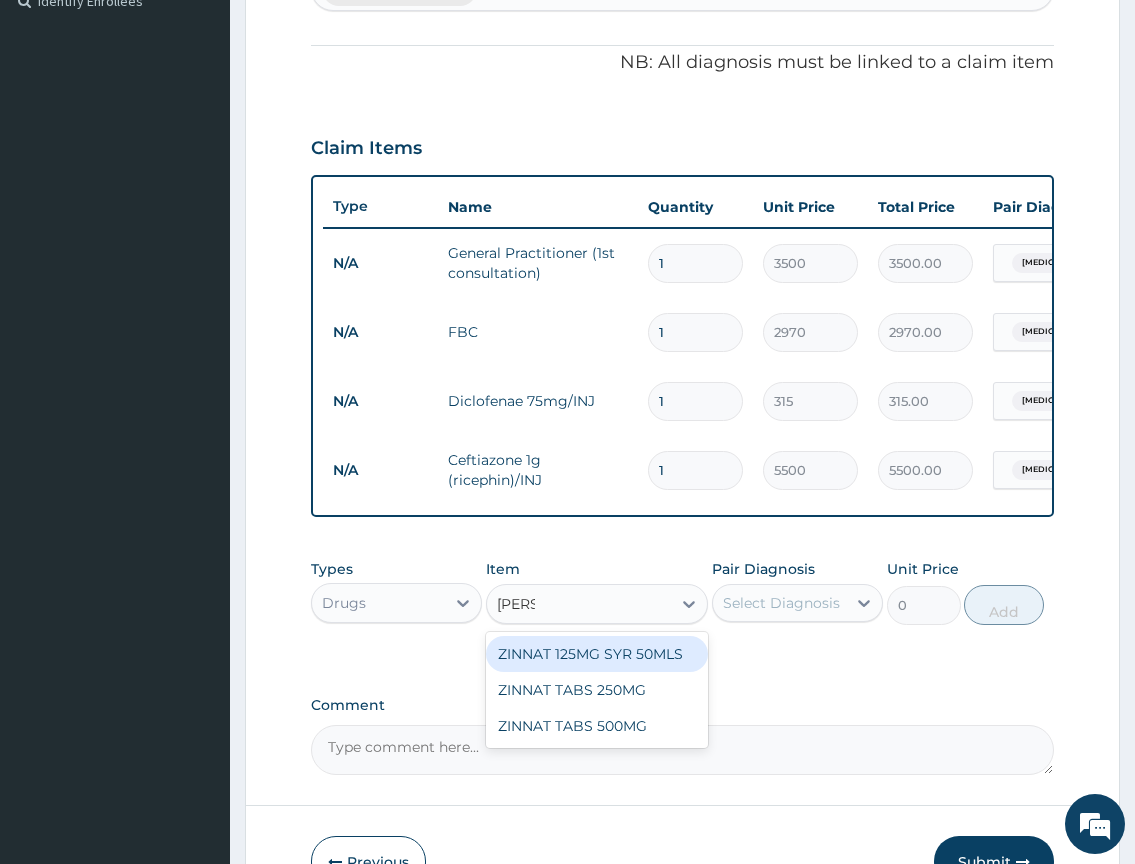 type on "[PERSON_NAME]" 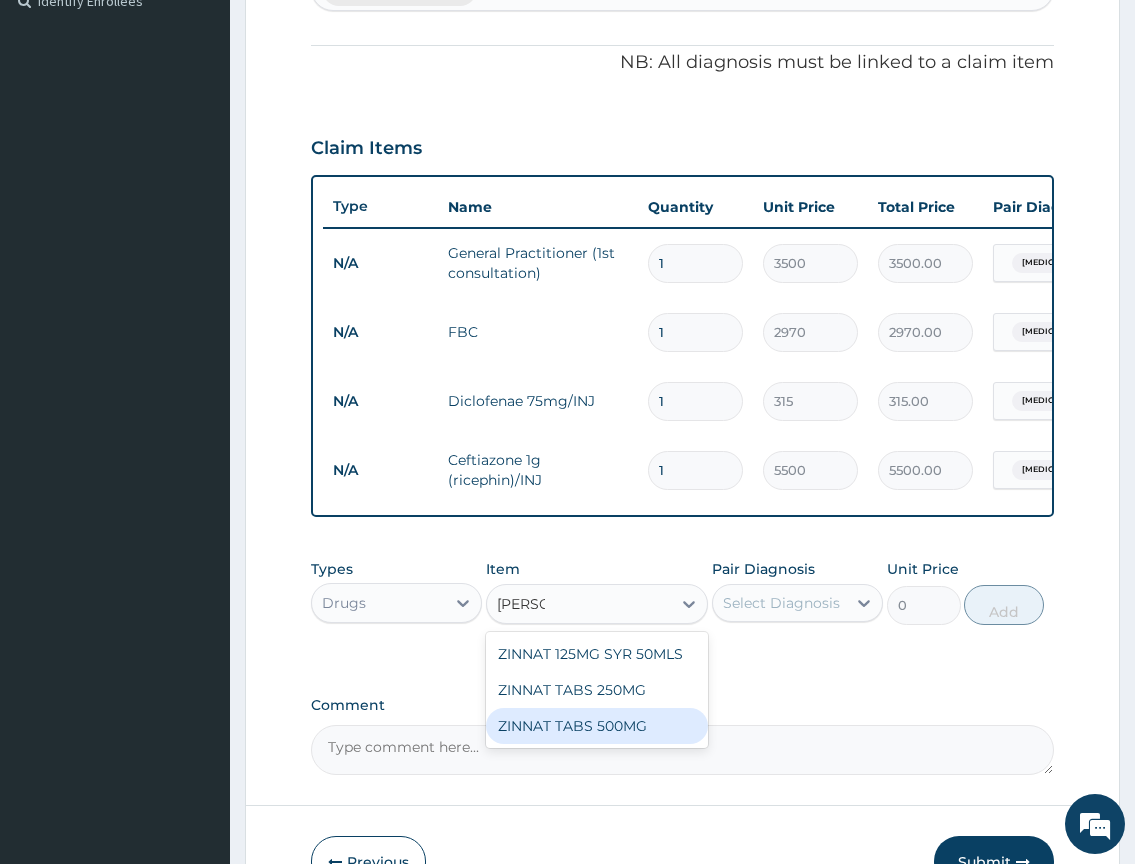 click on "ZINNAT TABS 500MG" at bounding box center (597, 726) 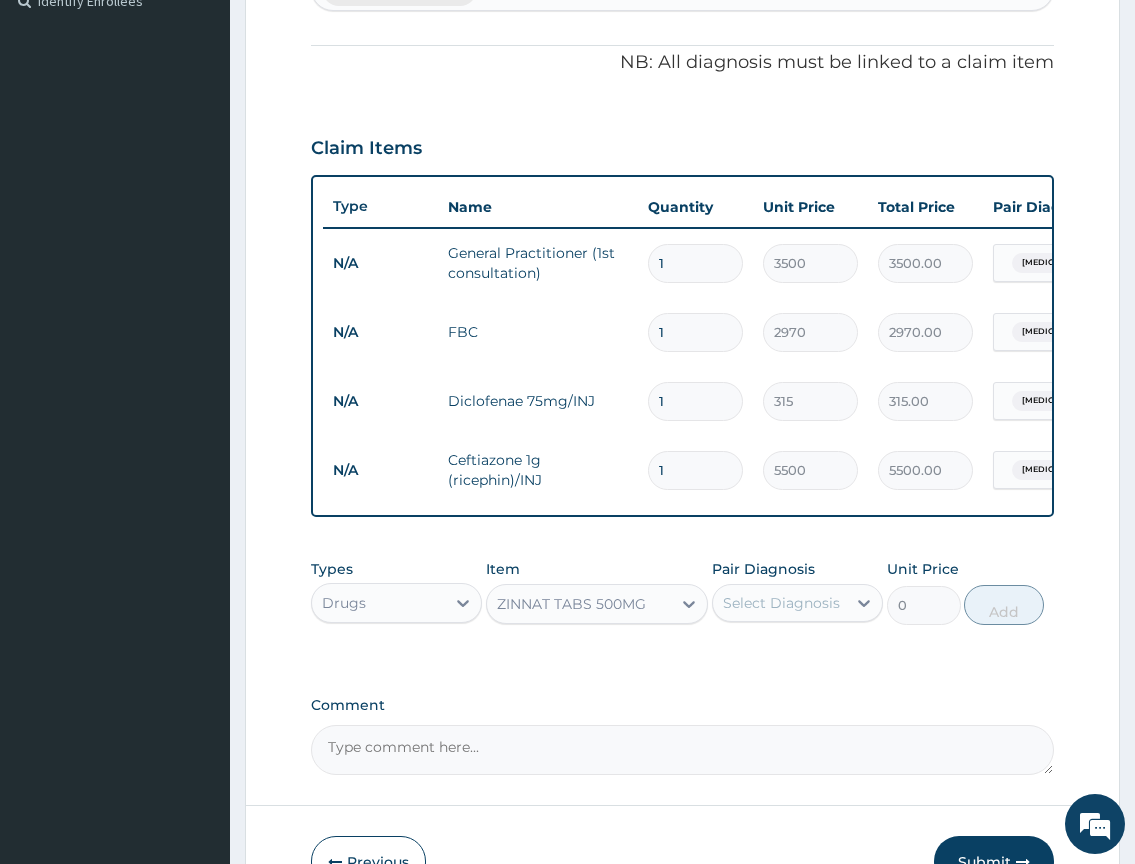type 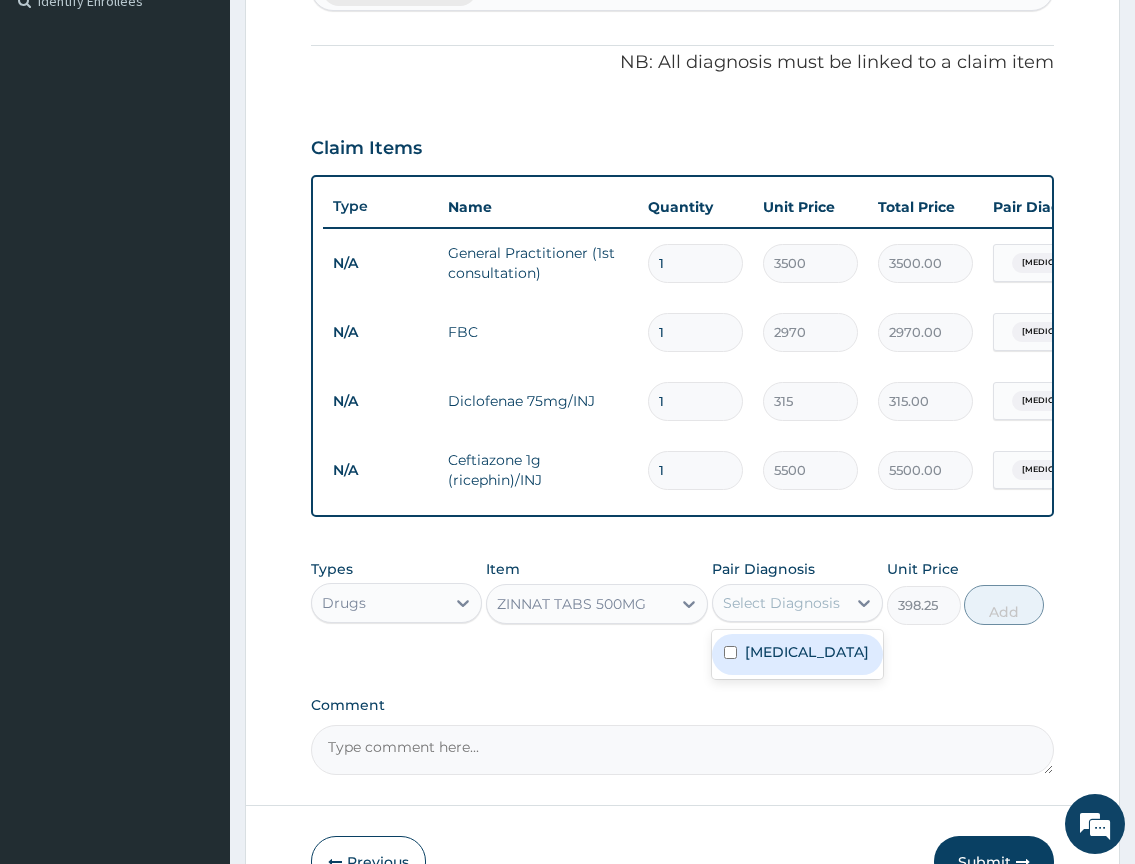 click on "Select Diagnosis" at bounding box center (779, 603) 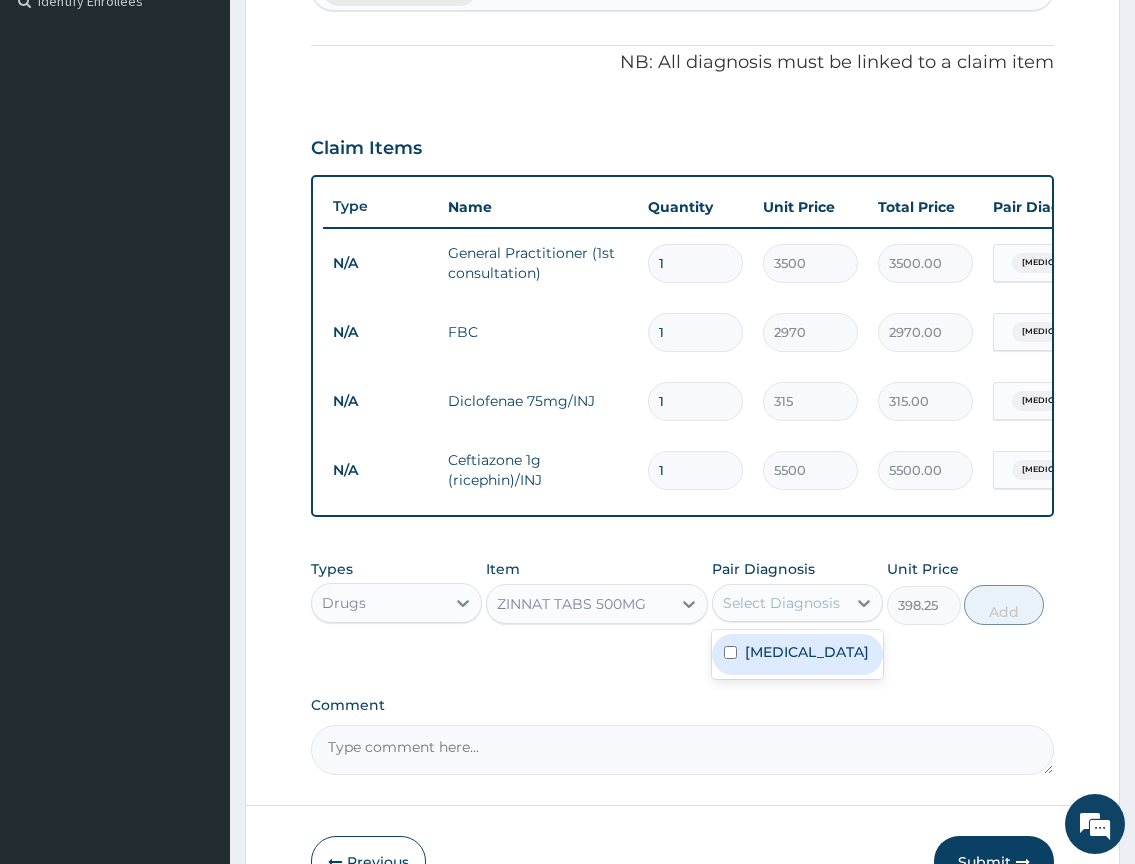 click on "[MEDICAL_DATA]" at bounding box center [807, 652] 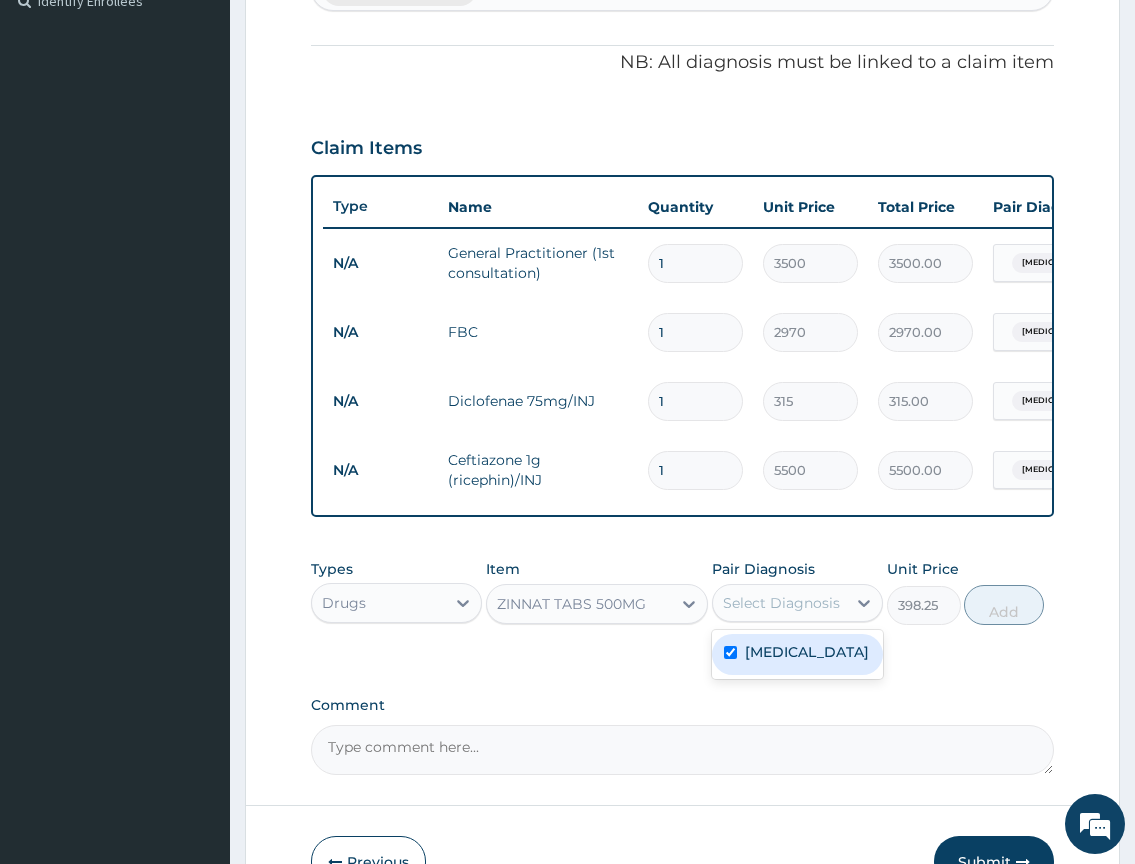 checkbox on "true" 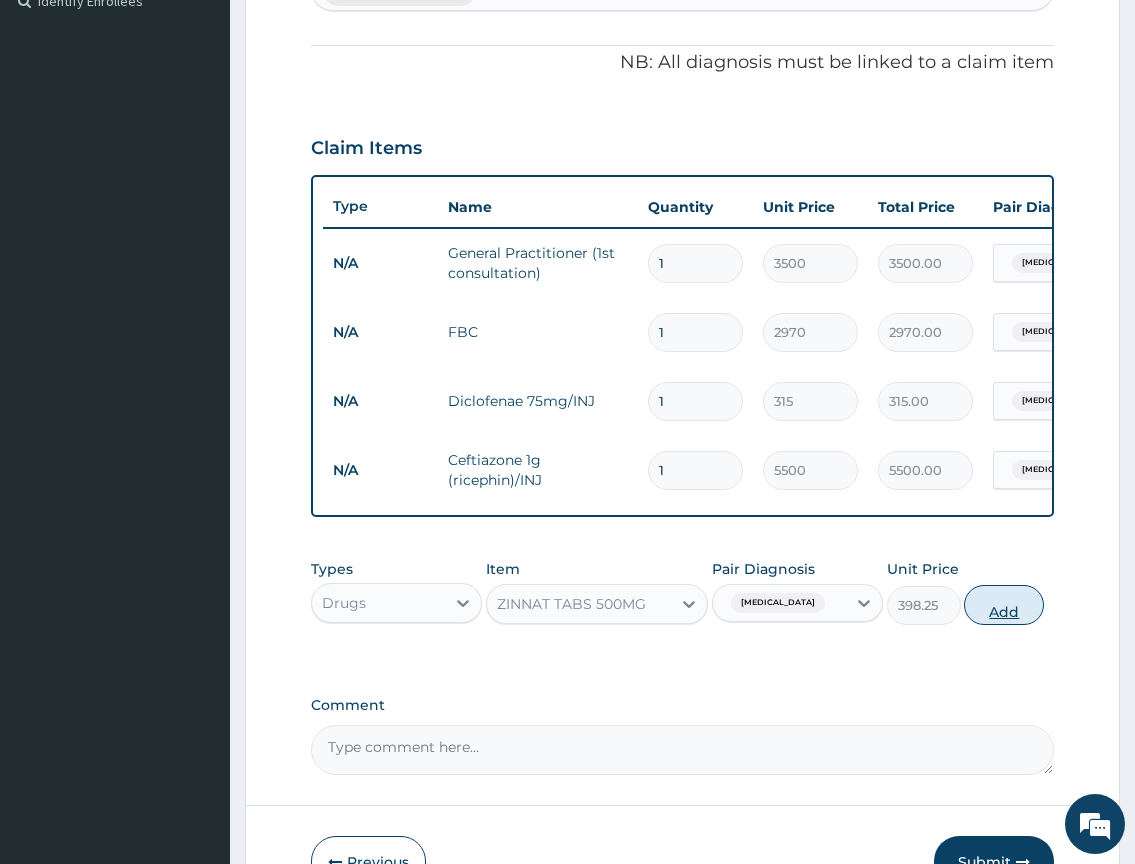 click on "Add" at bounding box center (1004, 605) 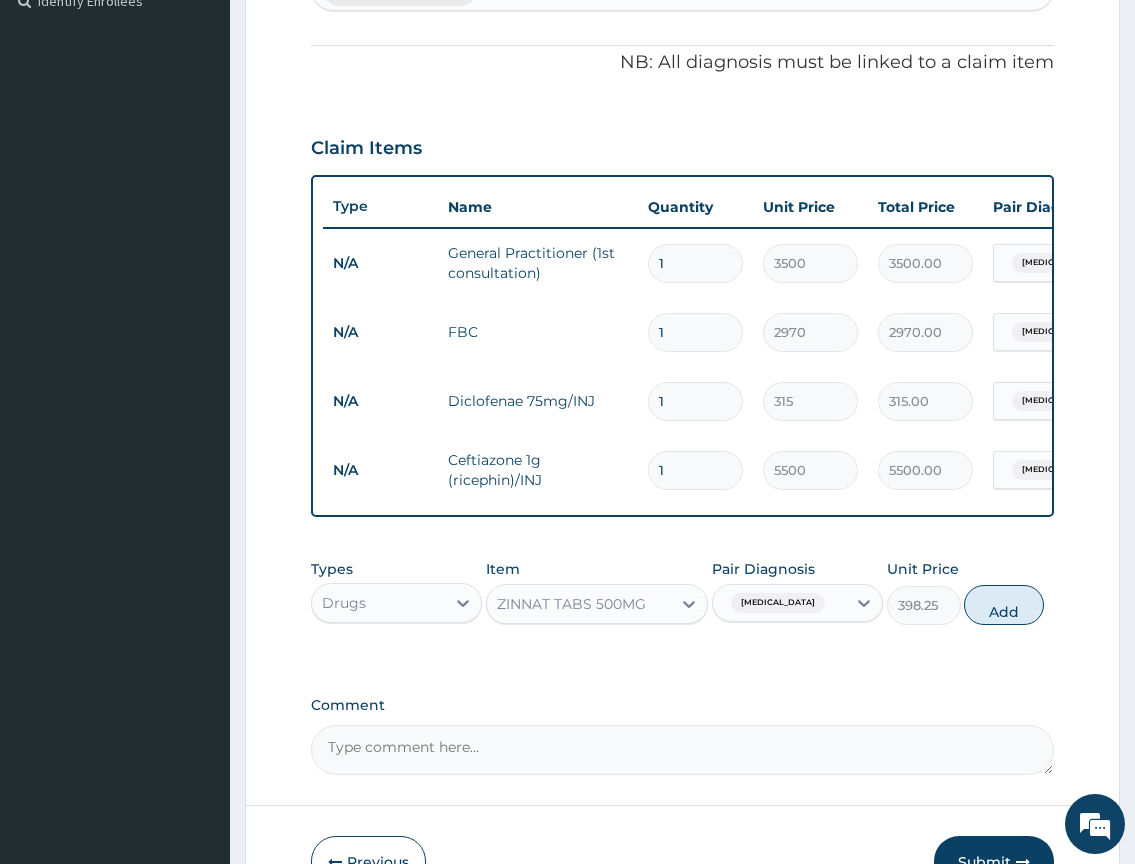 type on "0" 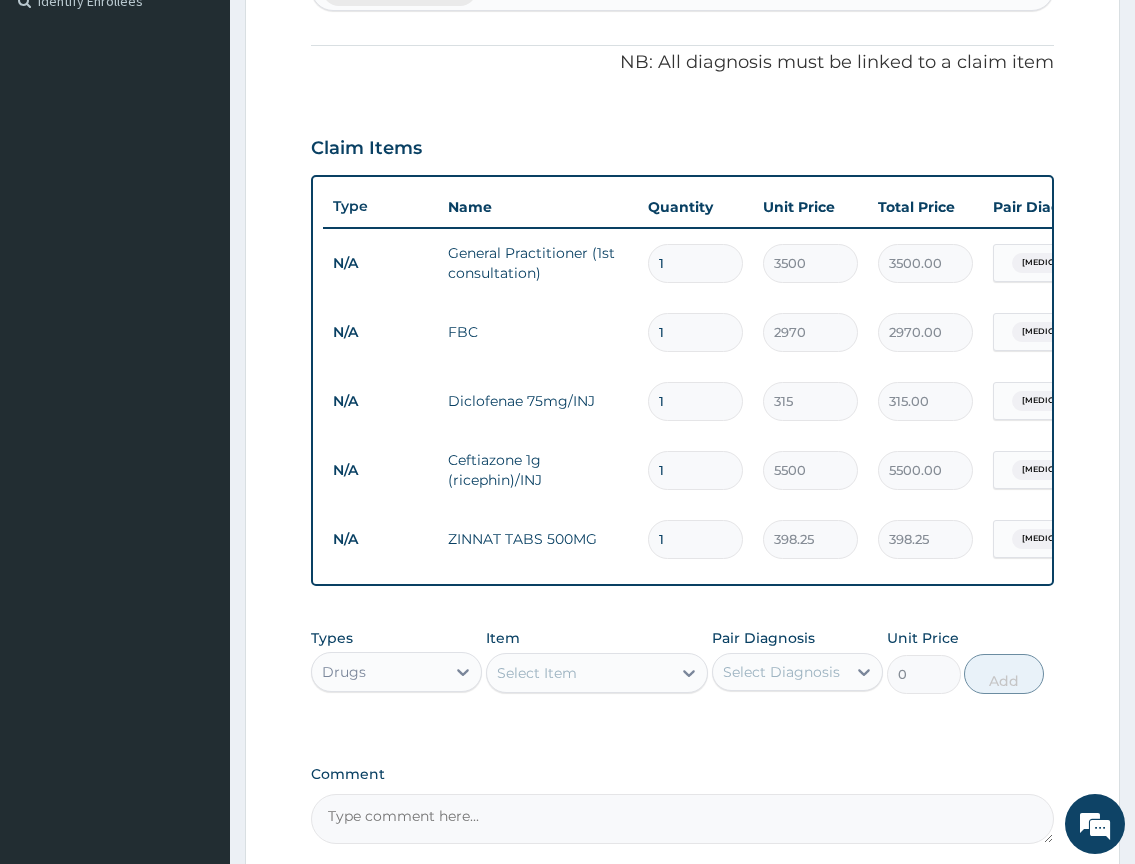 type on "10" 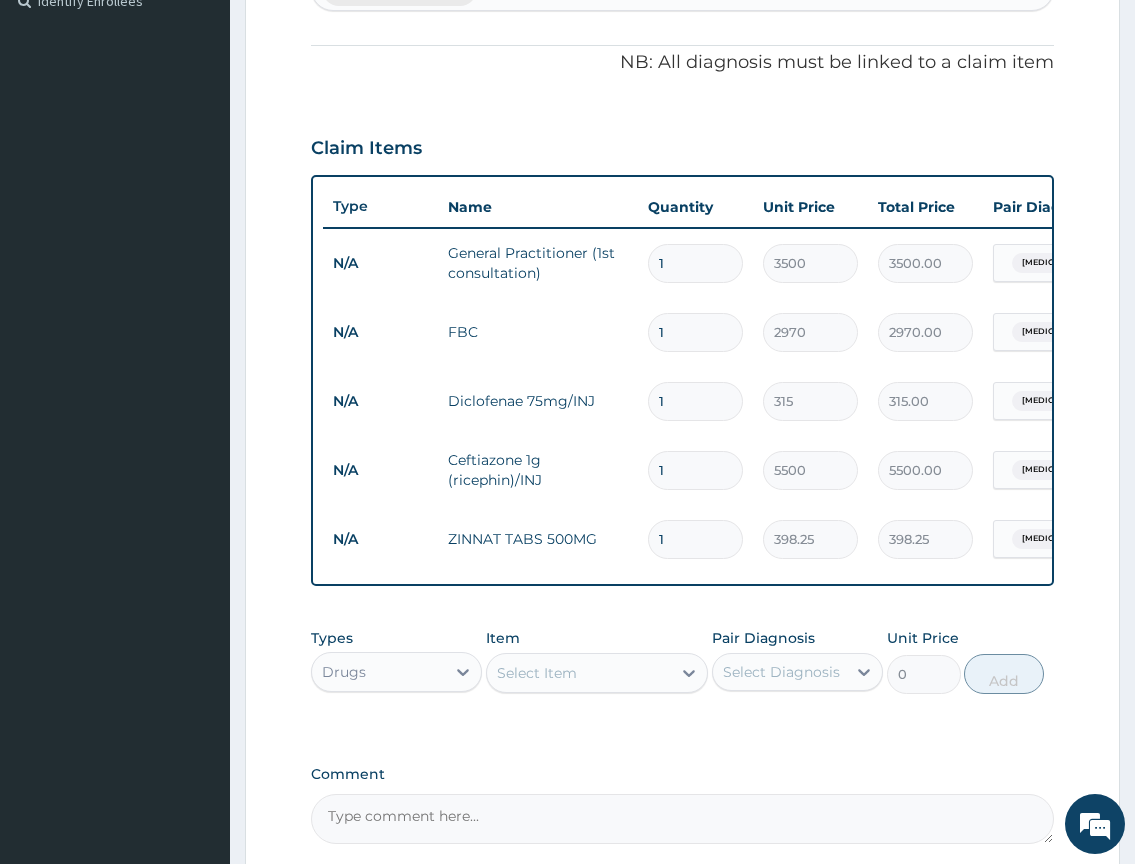 type on "3982.50" 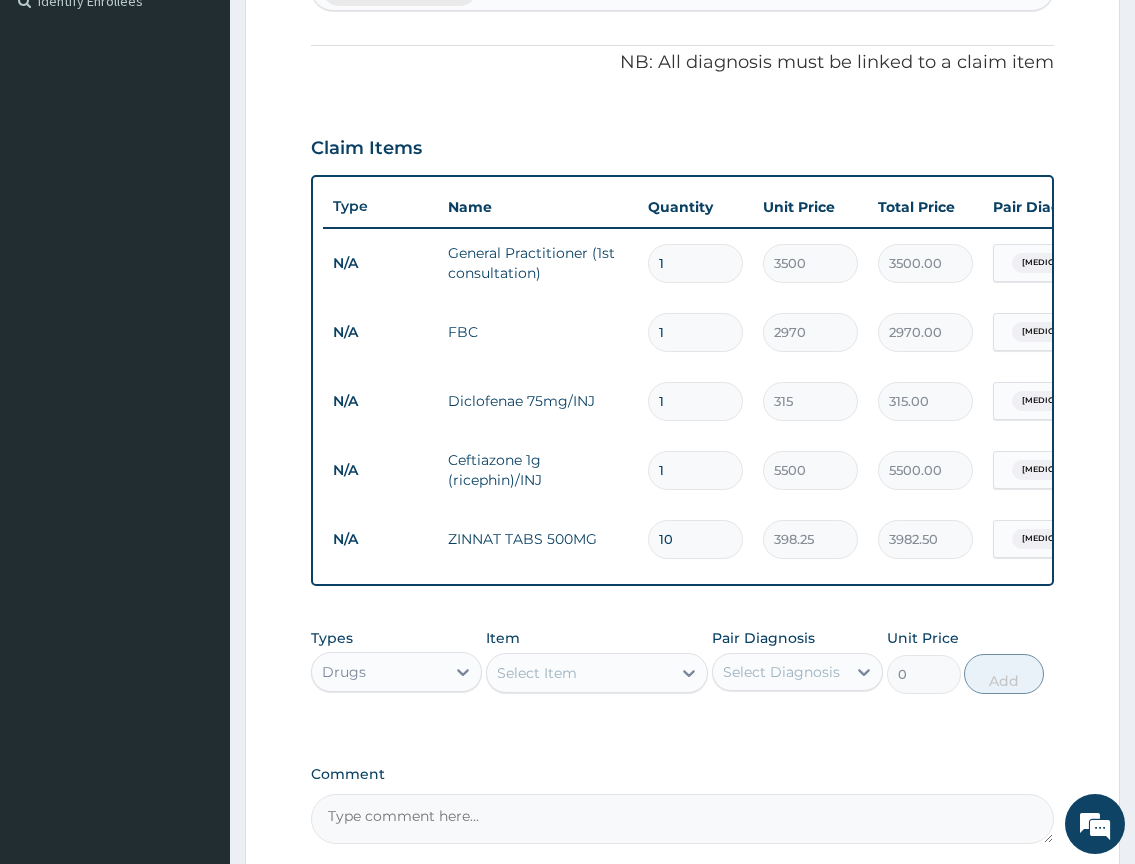 type on "10" 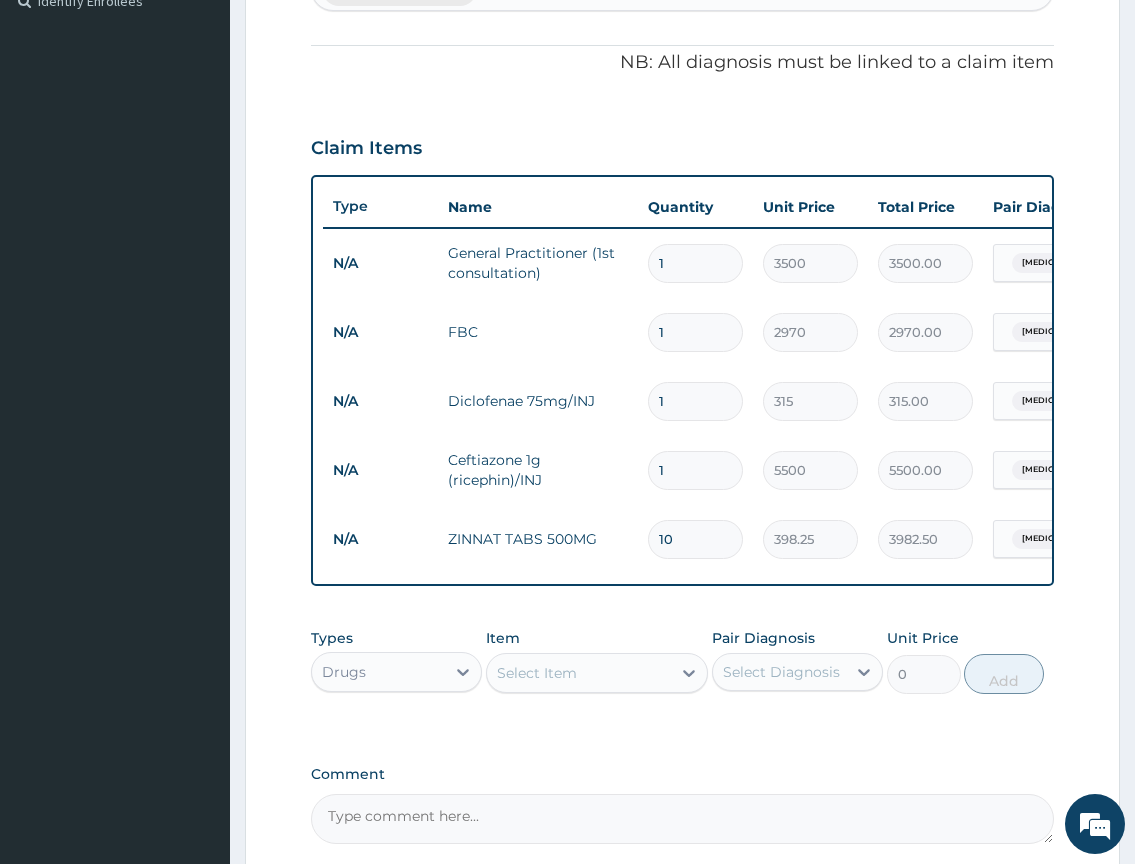 click on "Select Item" at bounding box center [537, 673] 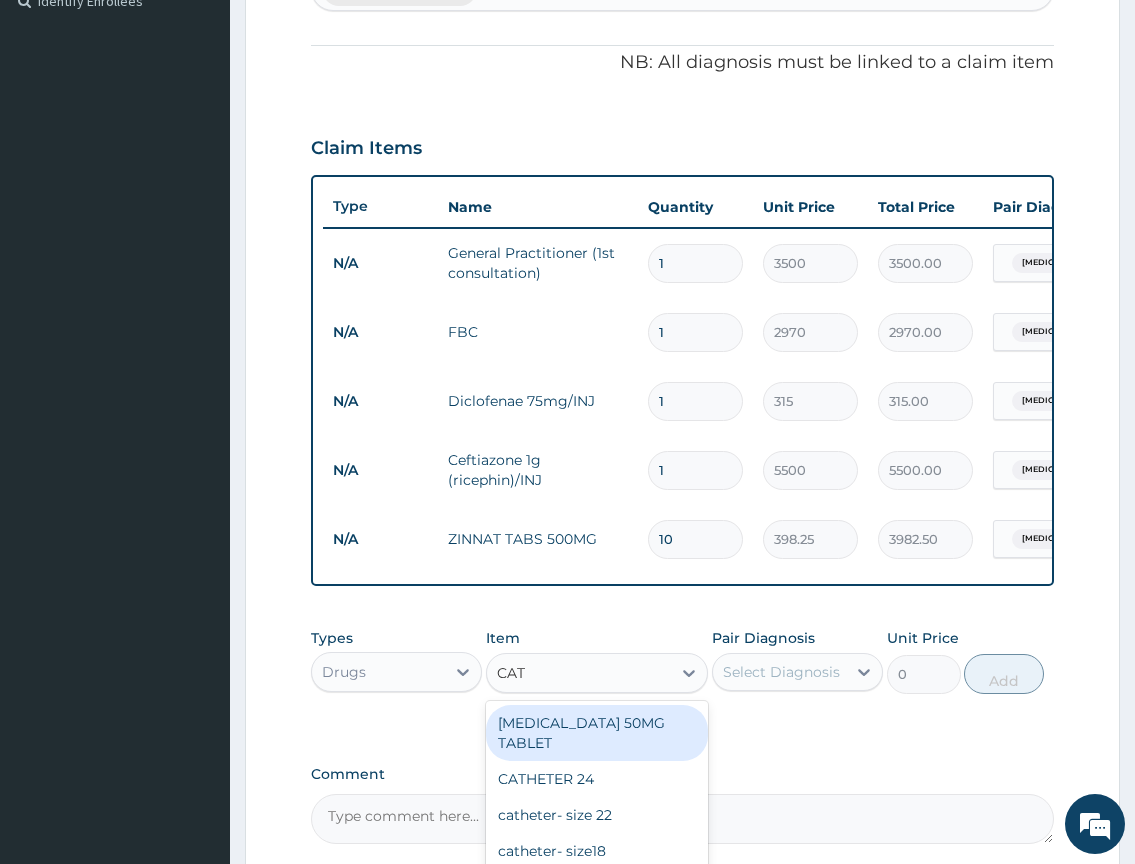 type on "CATA" 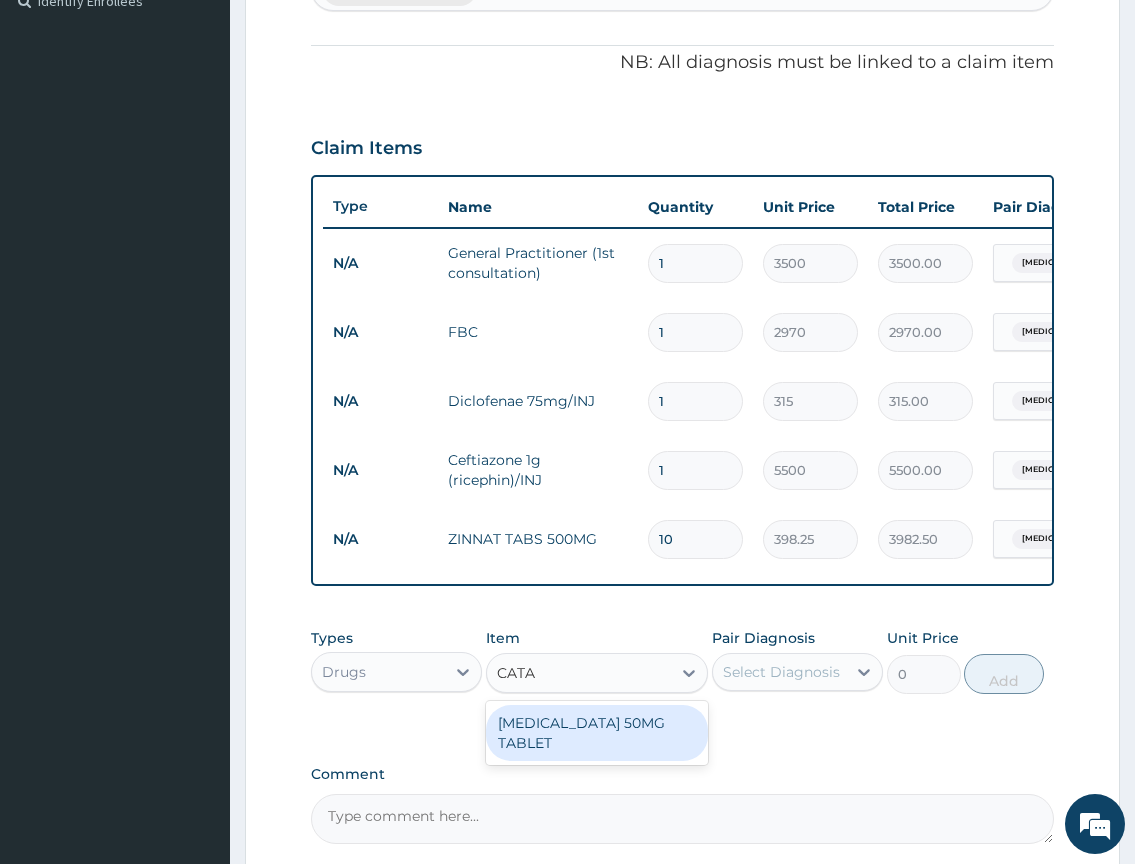 click on "[MEDICAL_DATA] 50MG TABLET" at bounding box center [597, 733] 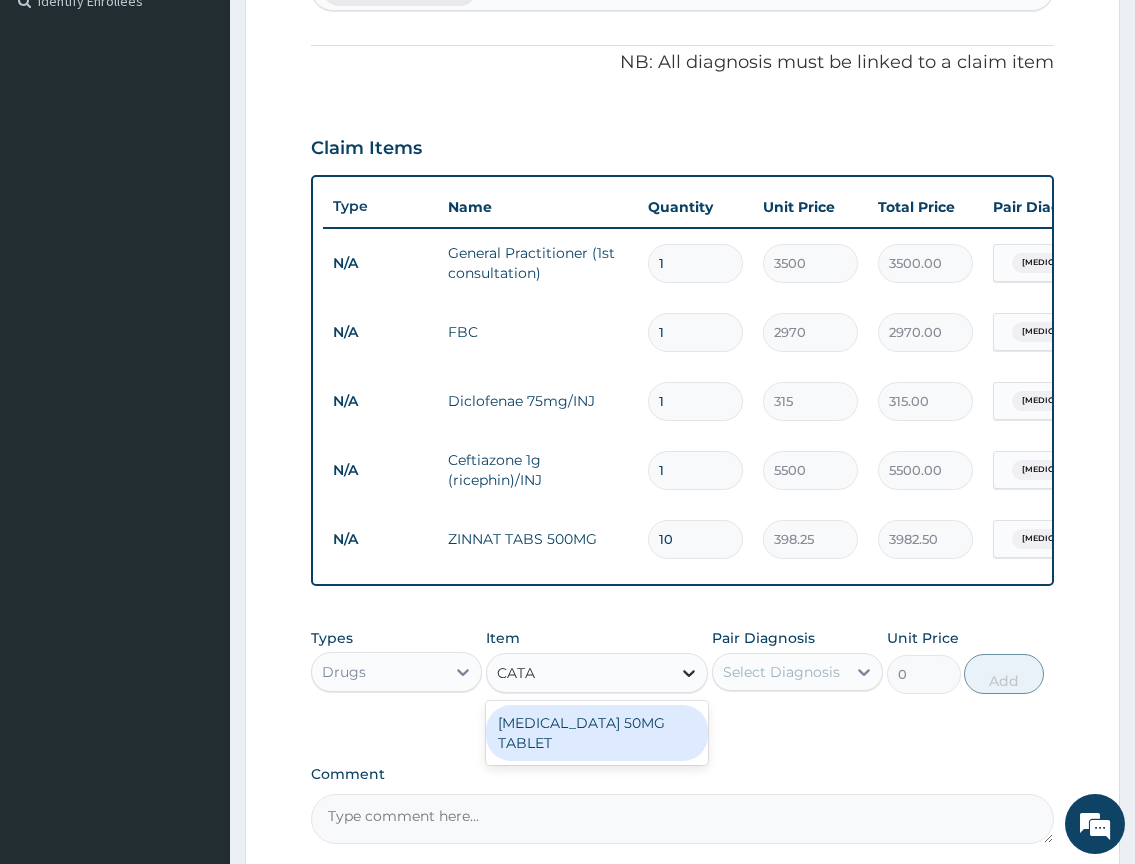 type 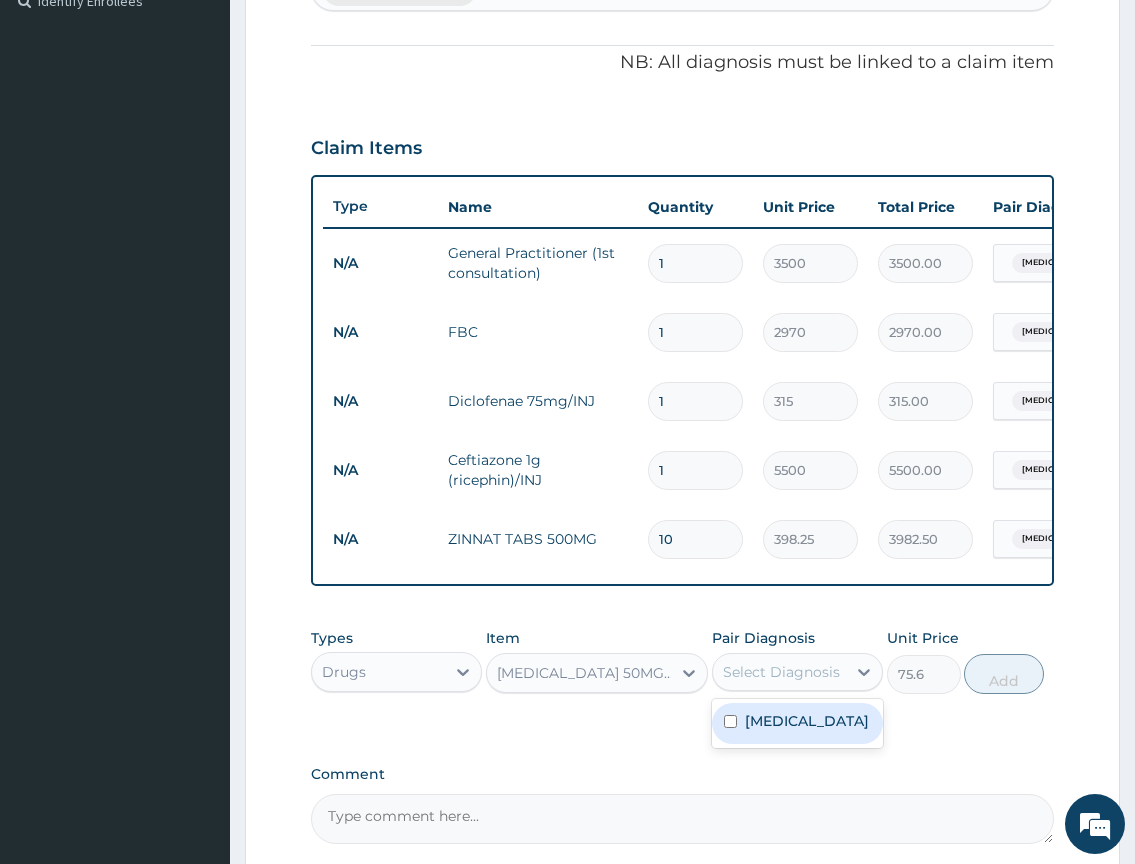 click on "Select Diagnosis" at bounding box center (781, 672) 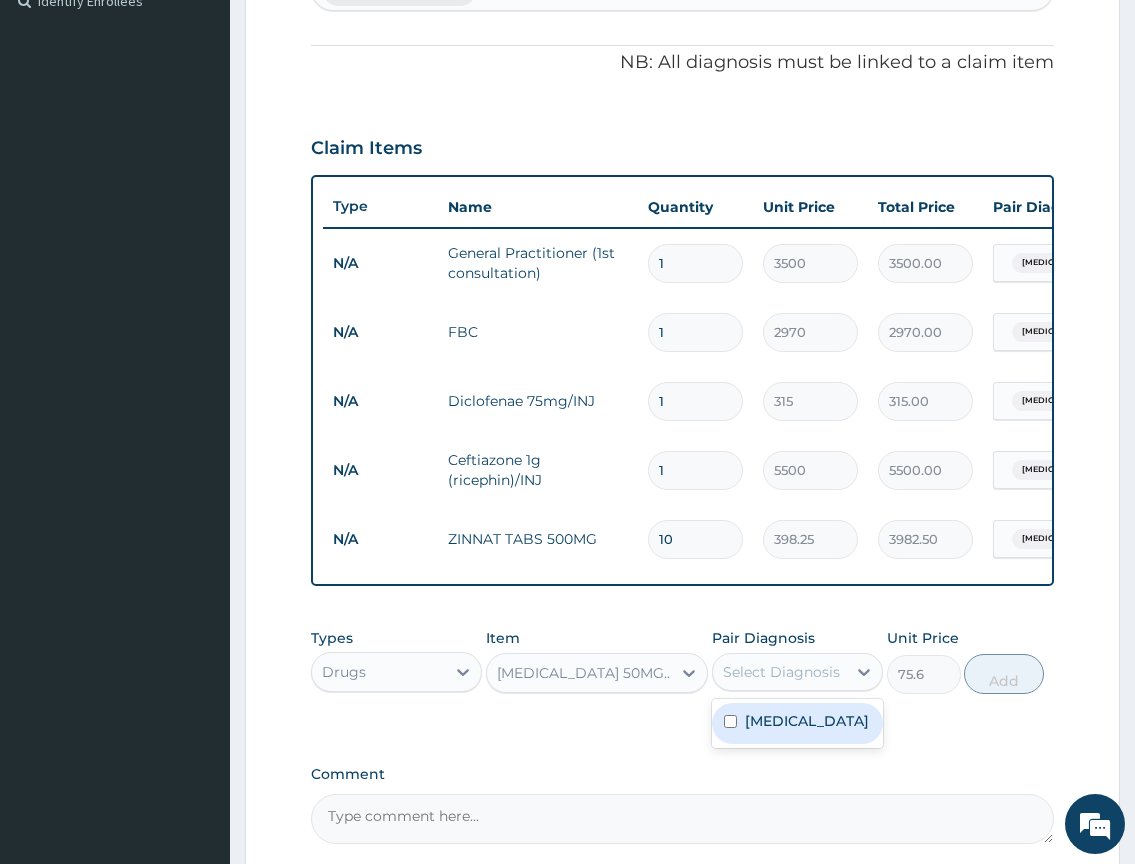 click on "[MEDICAL_DATA]" at bounding box center [797, 723] 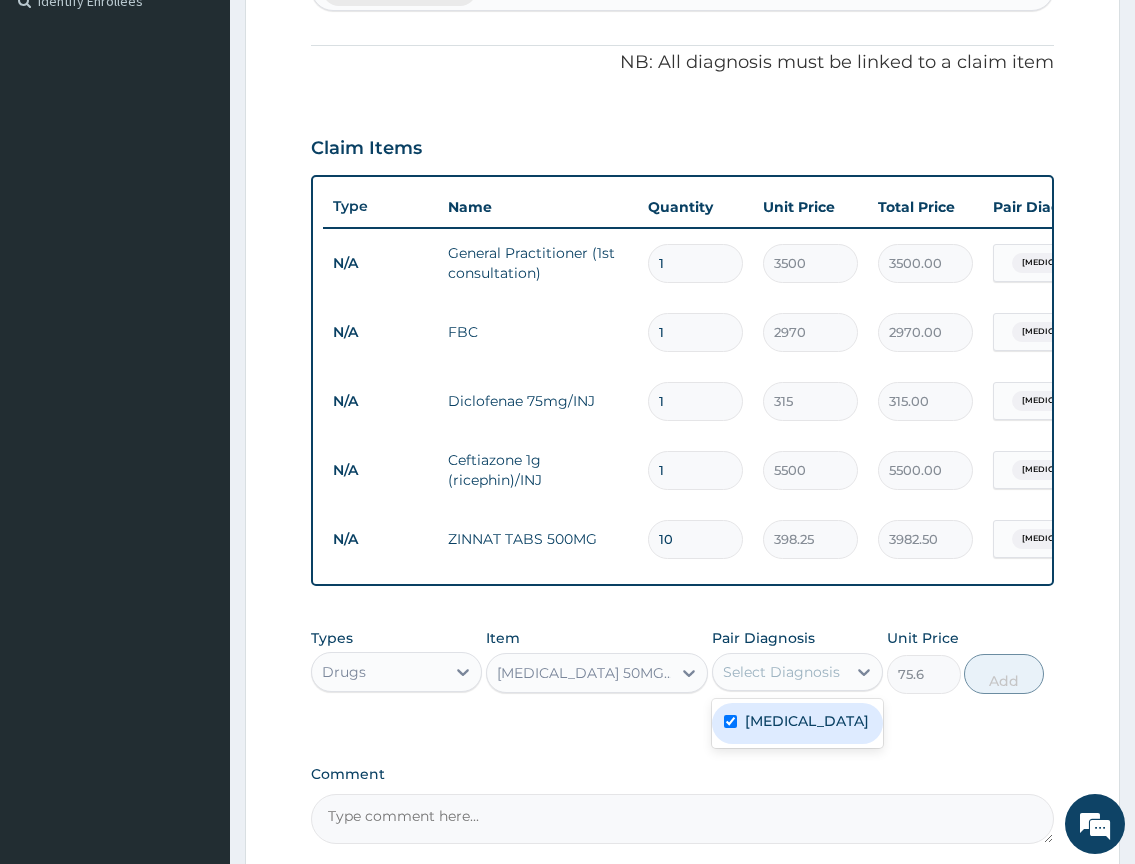 checkbox on "true" 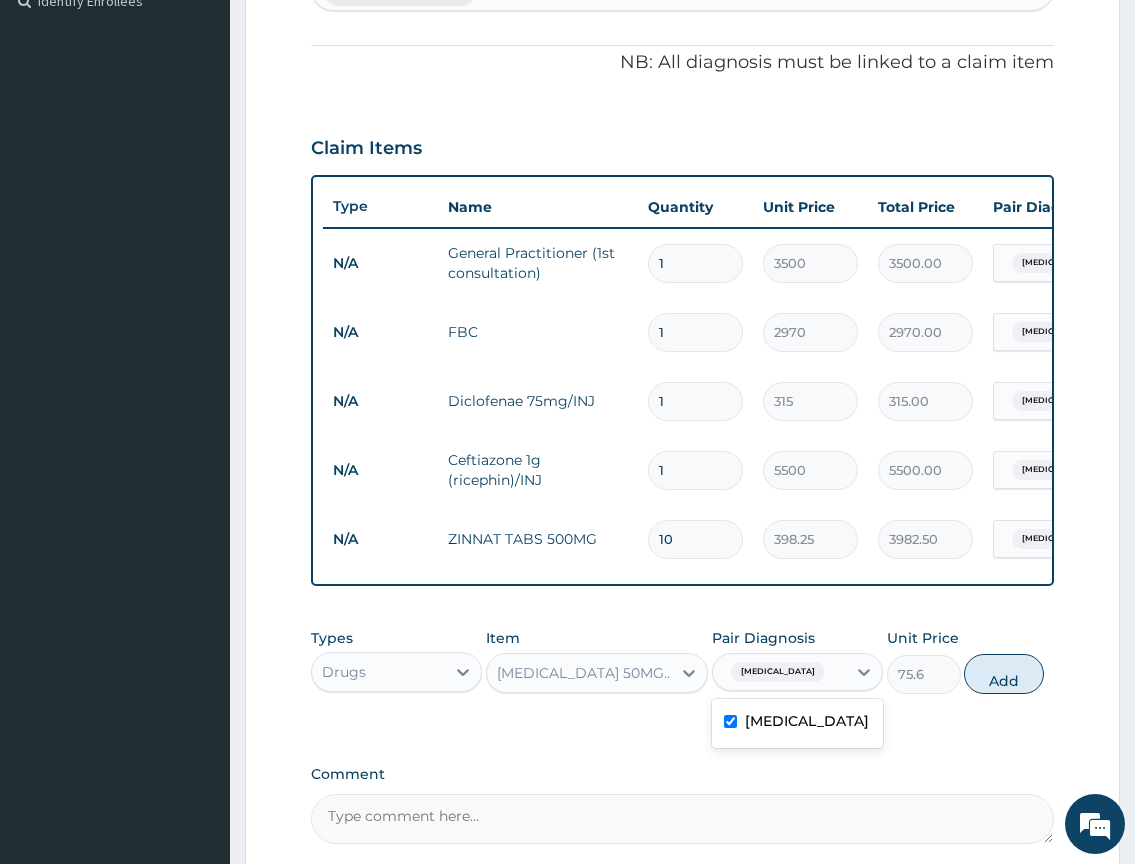 drag, startPoint x: 1041, startPoint y: 691, endPoint x: 998, endPoint y: 688, distance: 43.104523 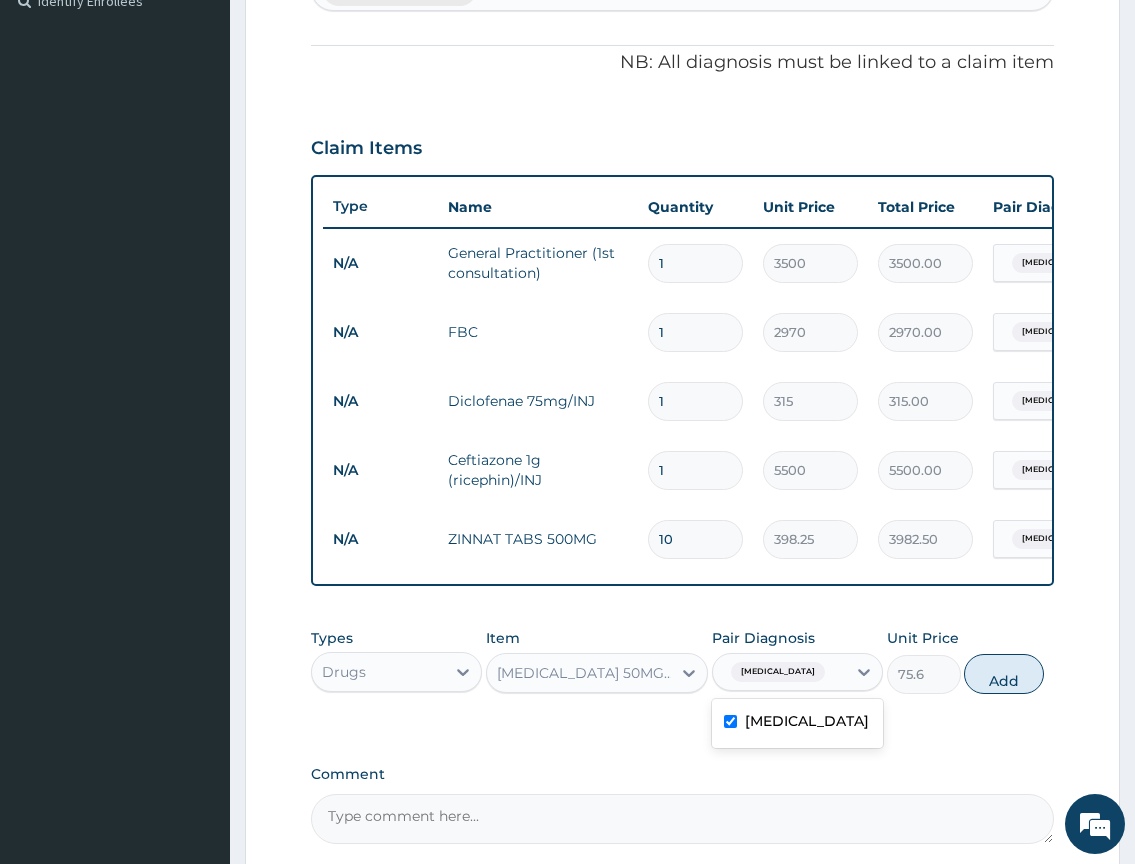 click on "Add" at bounding box center (1004, 674) 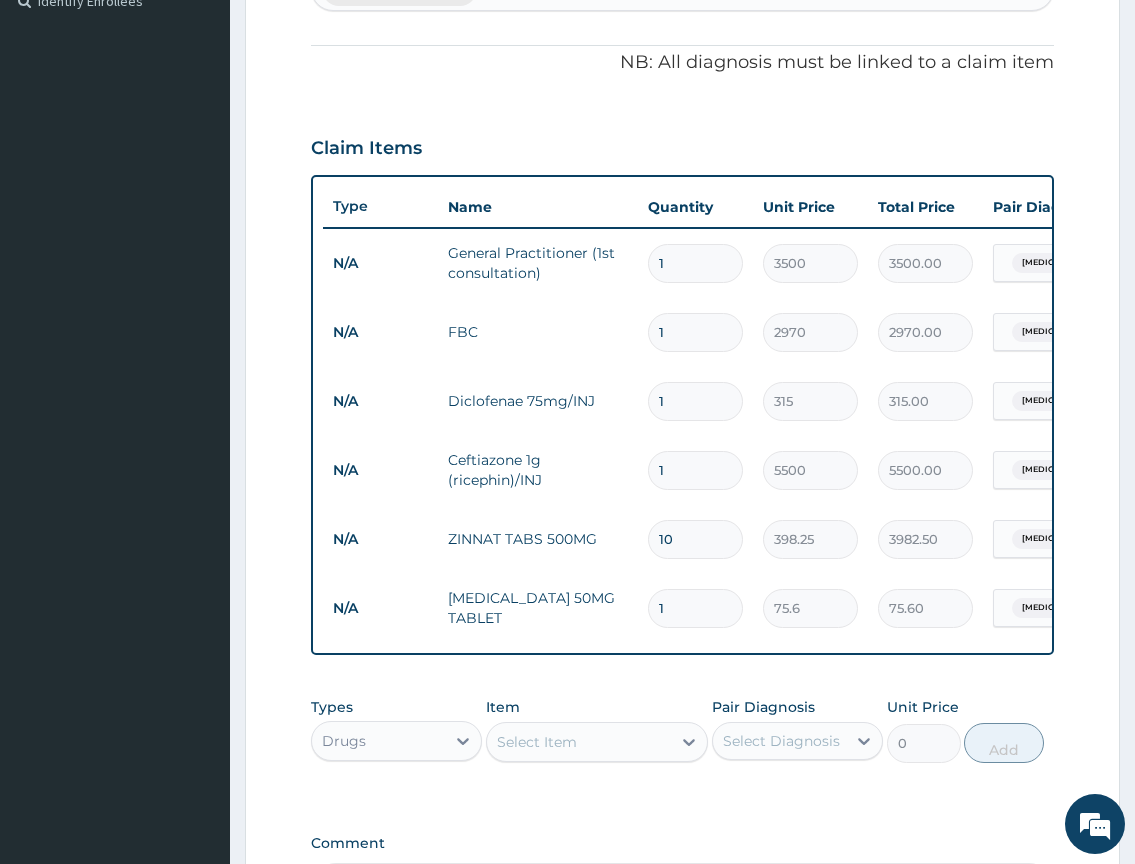 type on "10" 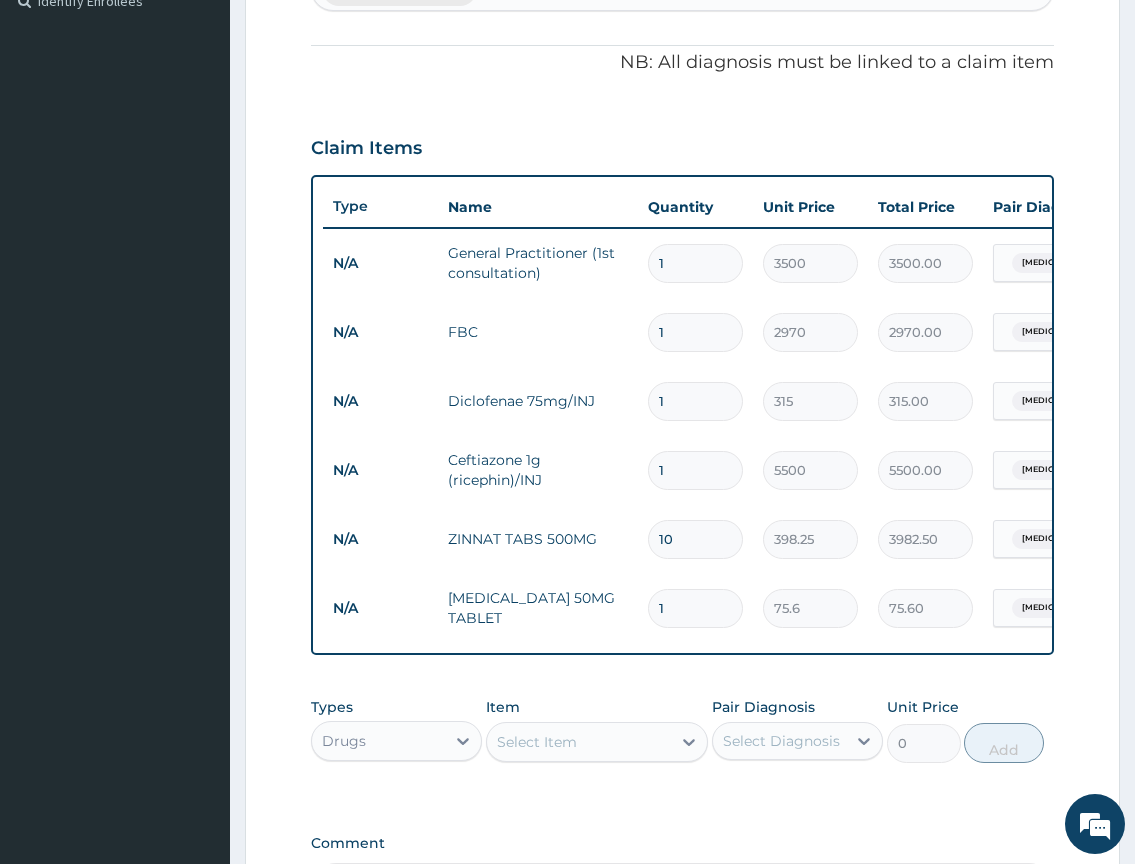 type on "756.00" 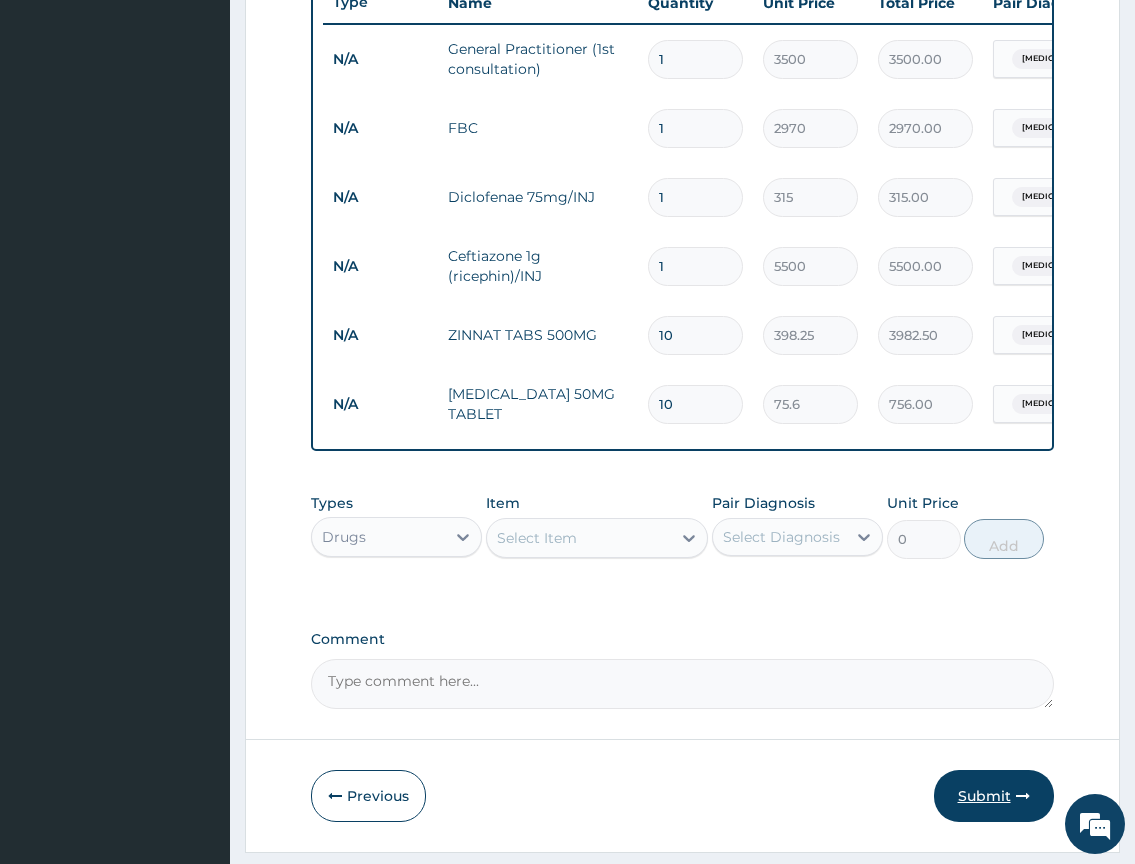 type on "10" 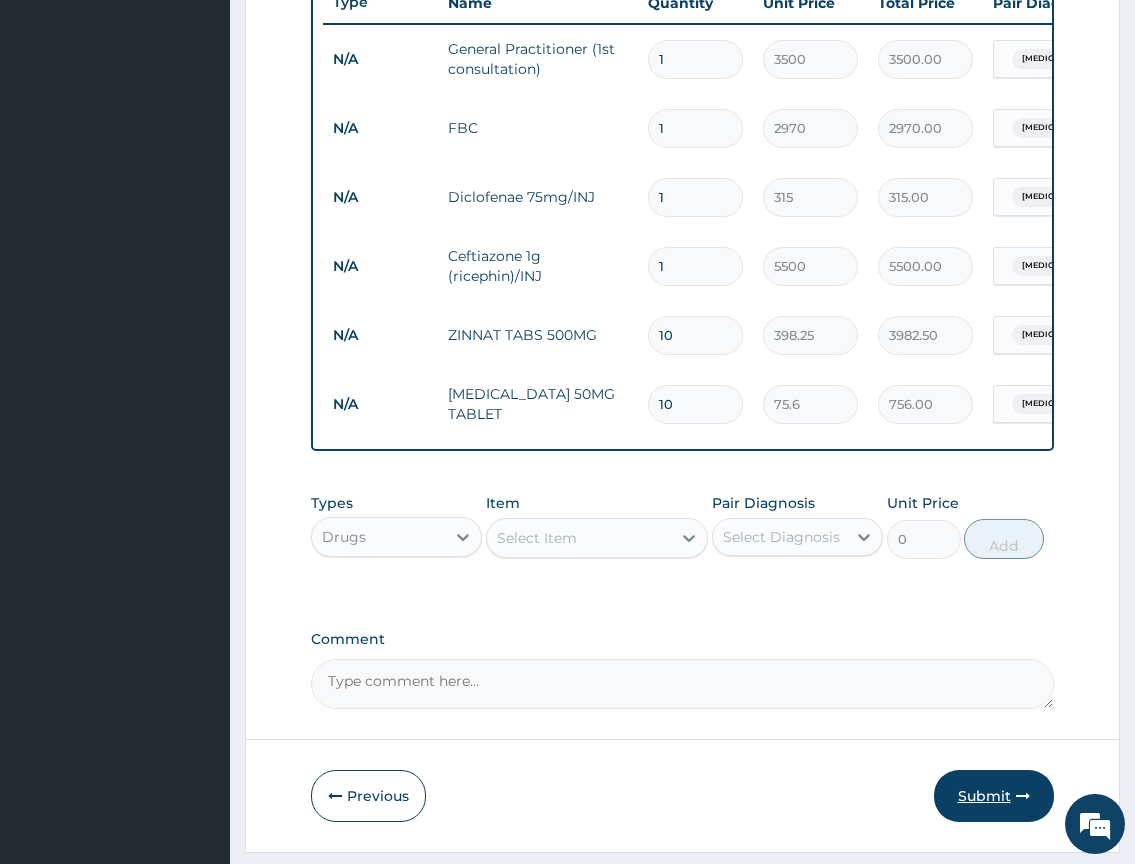 click at bounding box center [1023, 796] 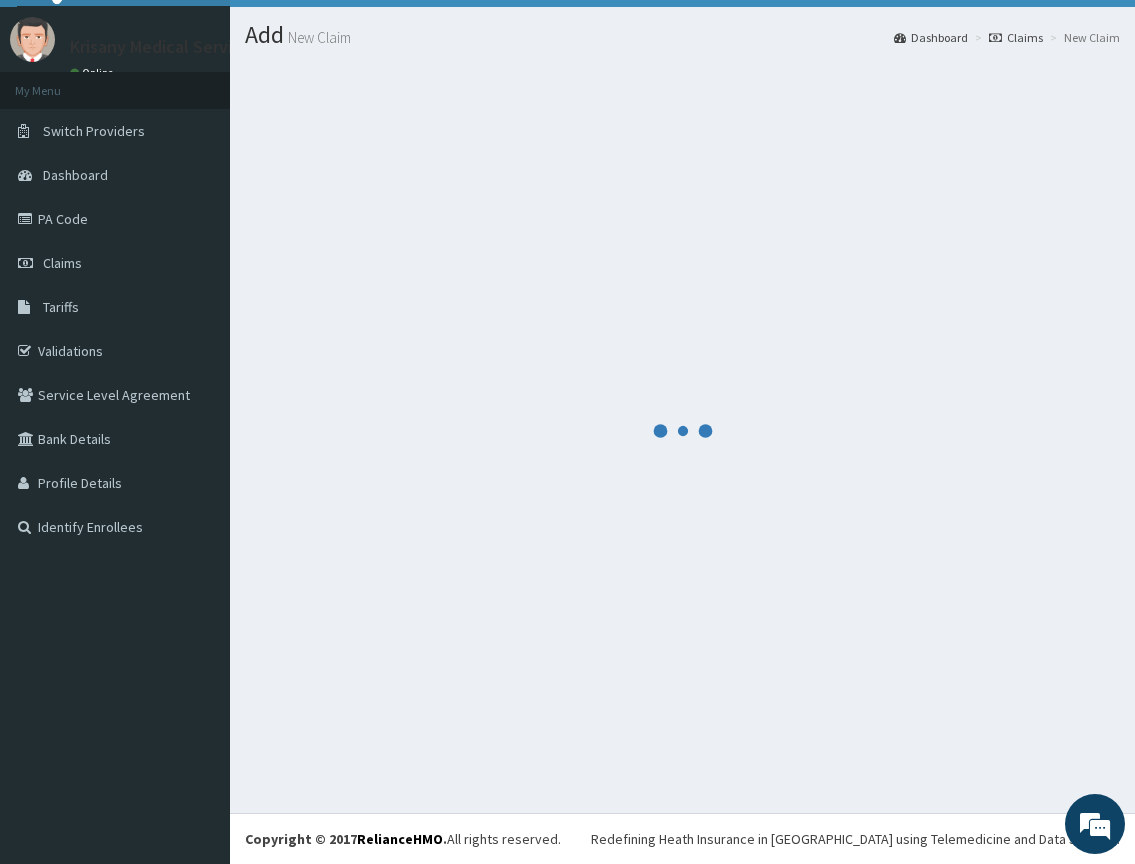 scroll, scrollTop: 43, scrollLeft: 0, axis: vertical 